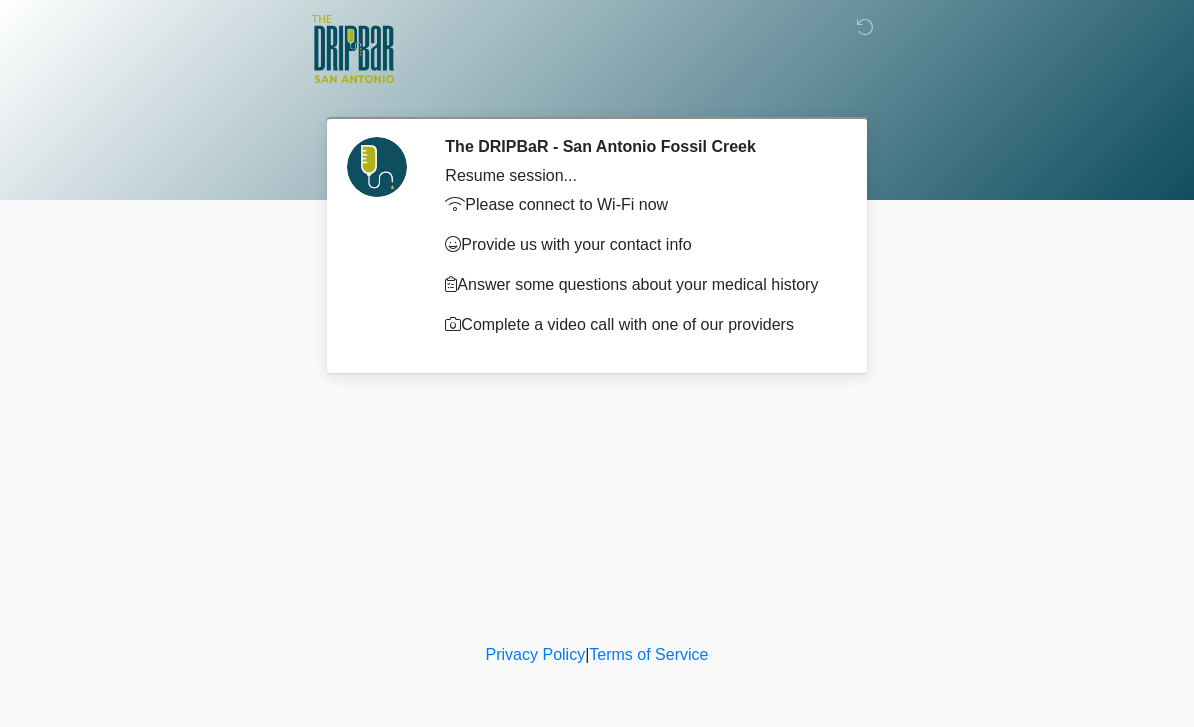 scroll, scrollTop: 0, scrollLeft: 0, axis: both 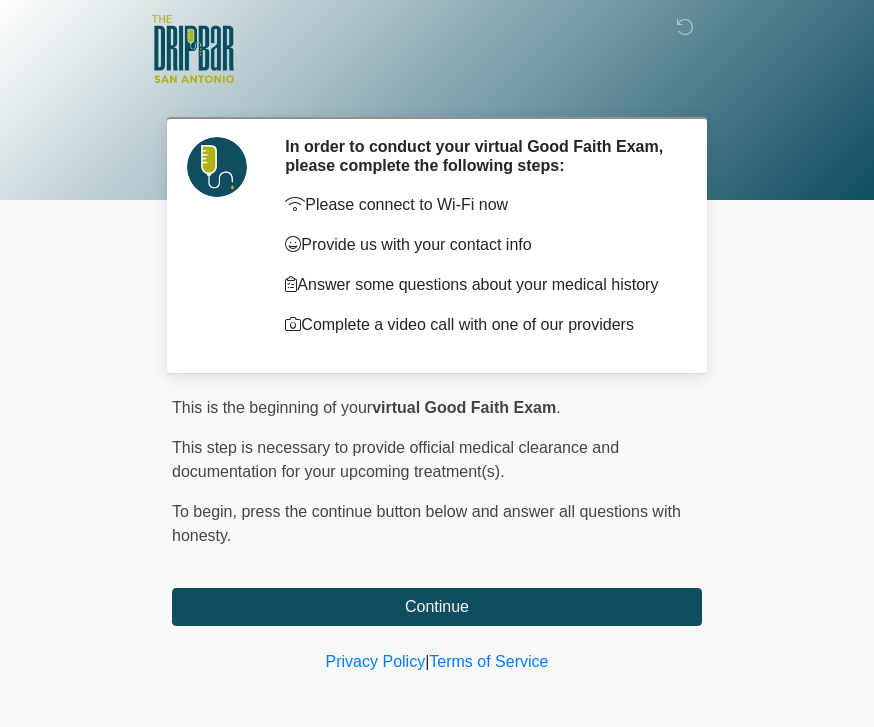 click at bounding box center [422, 50] 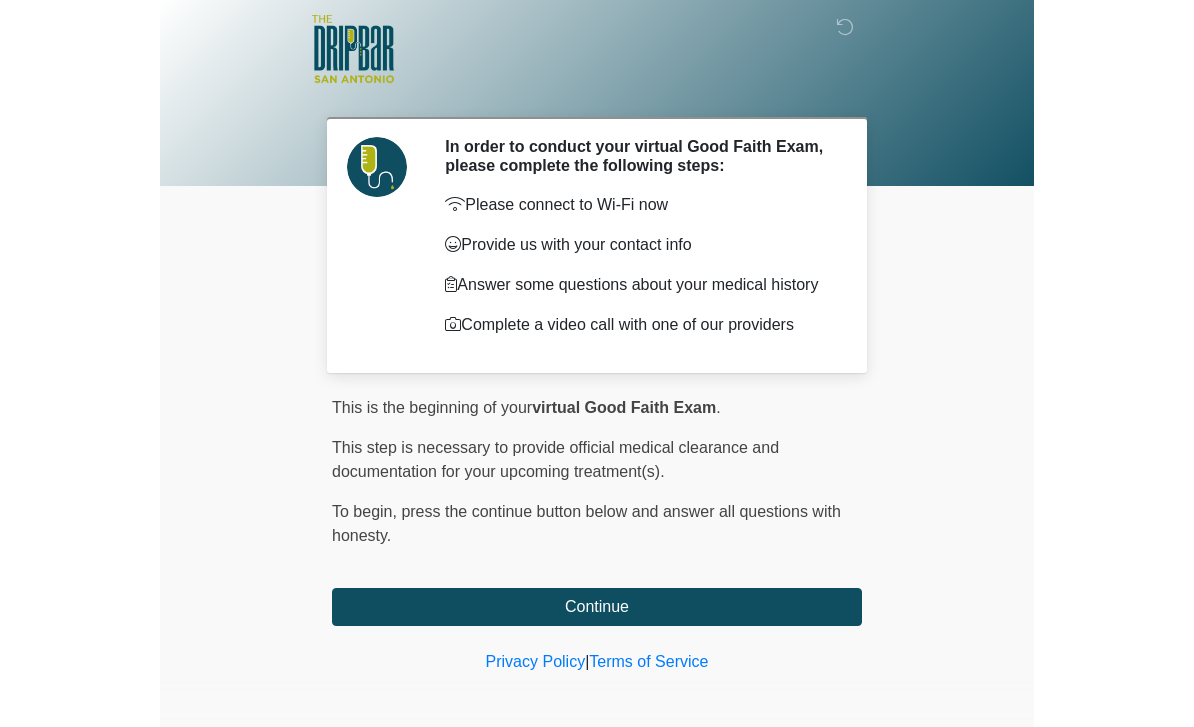 scroll, scrollTop: 14, scrollLeft: 0, axis: vertical 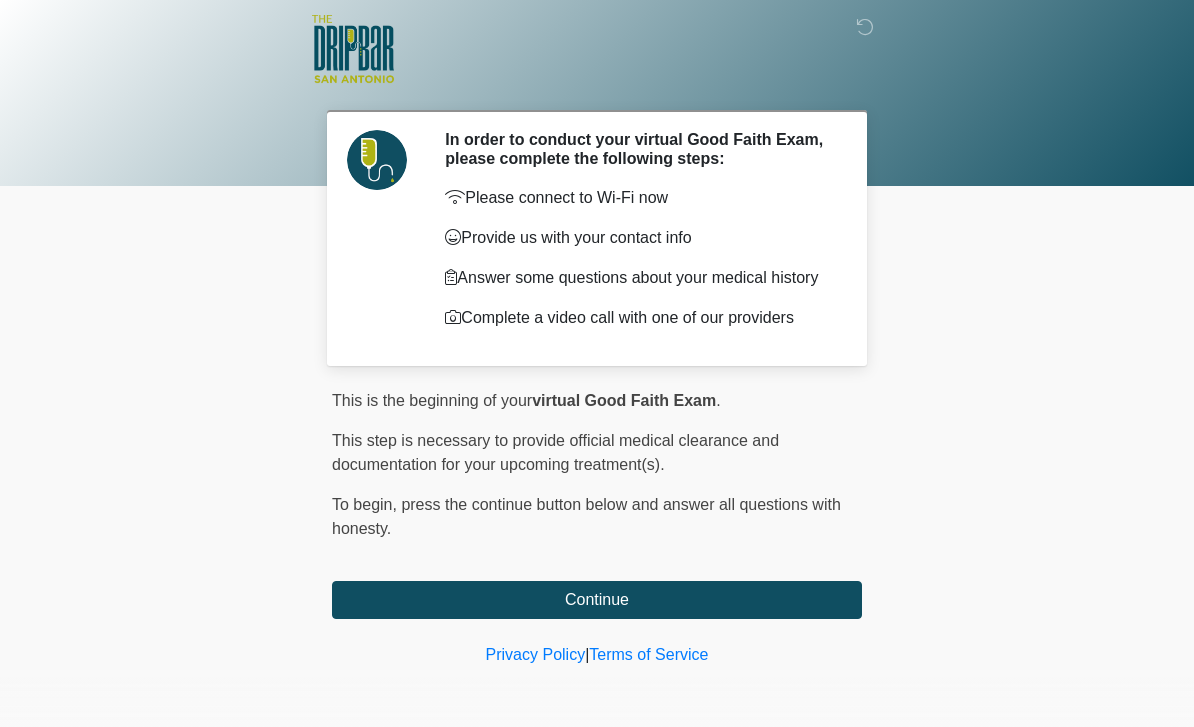 click on "Continue" at bounding box center [597, 600] 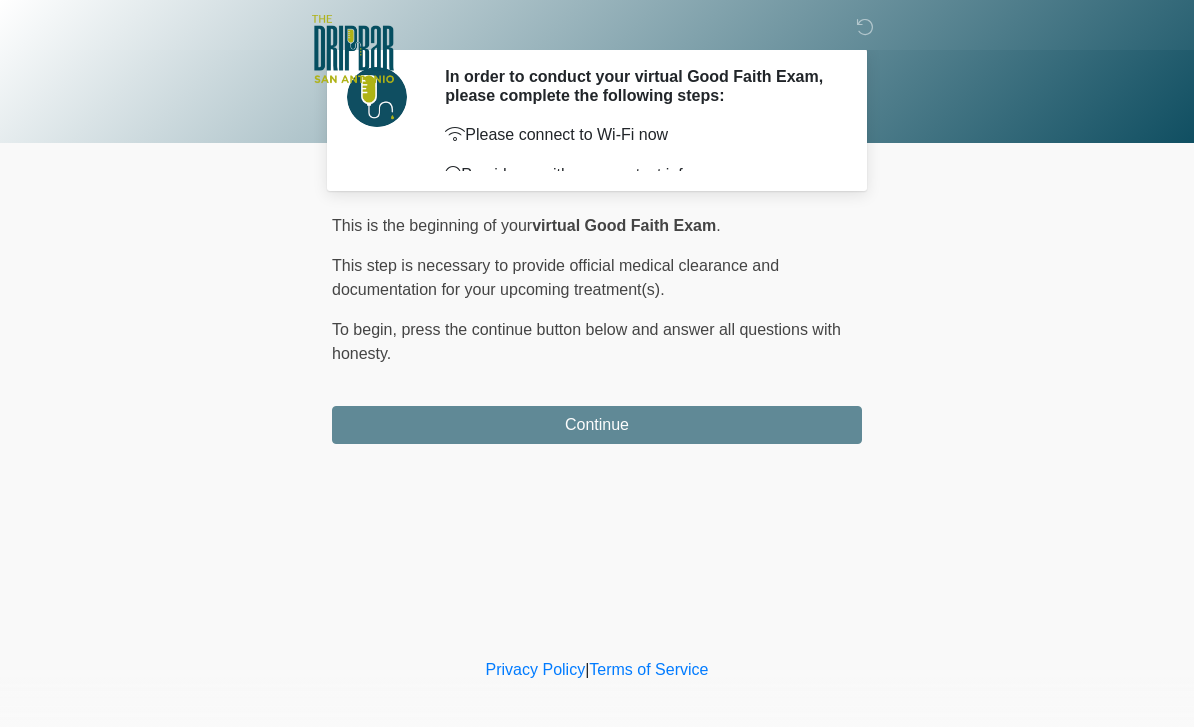 scroll, scrollTop: 0, scrollLeft: 0, axis: both 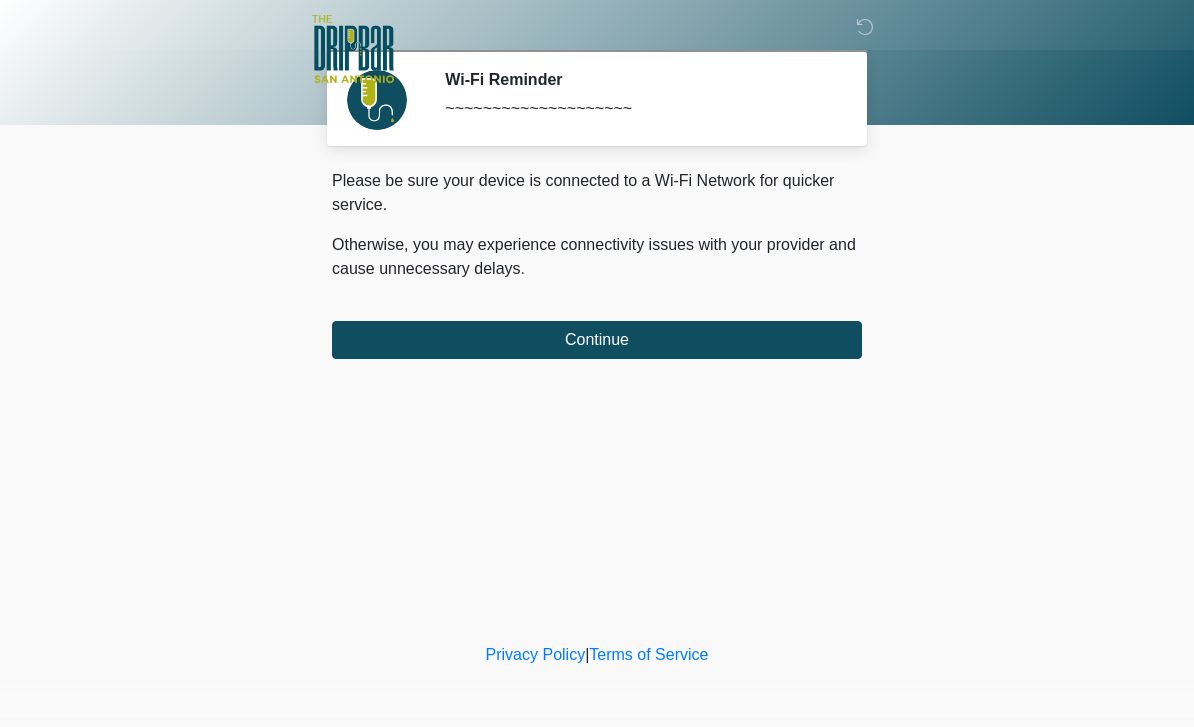 click on "Continue" at bounding box center [597, 340] 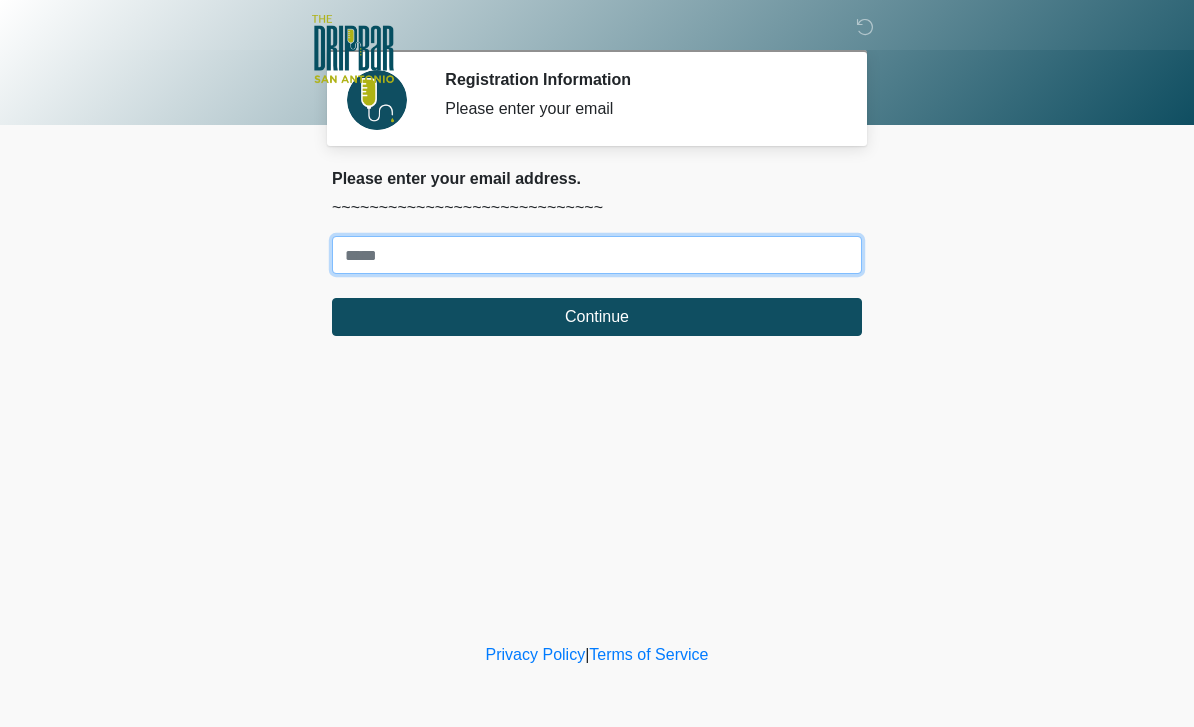 click on "Where should we email your treatment plan?" at bounding box center [597, 255] 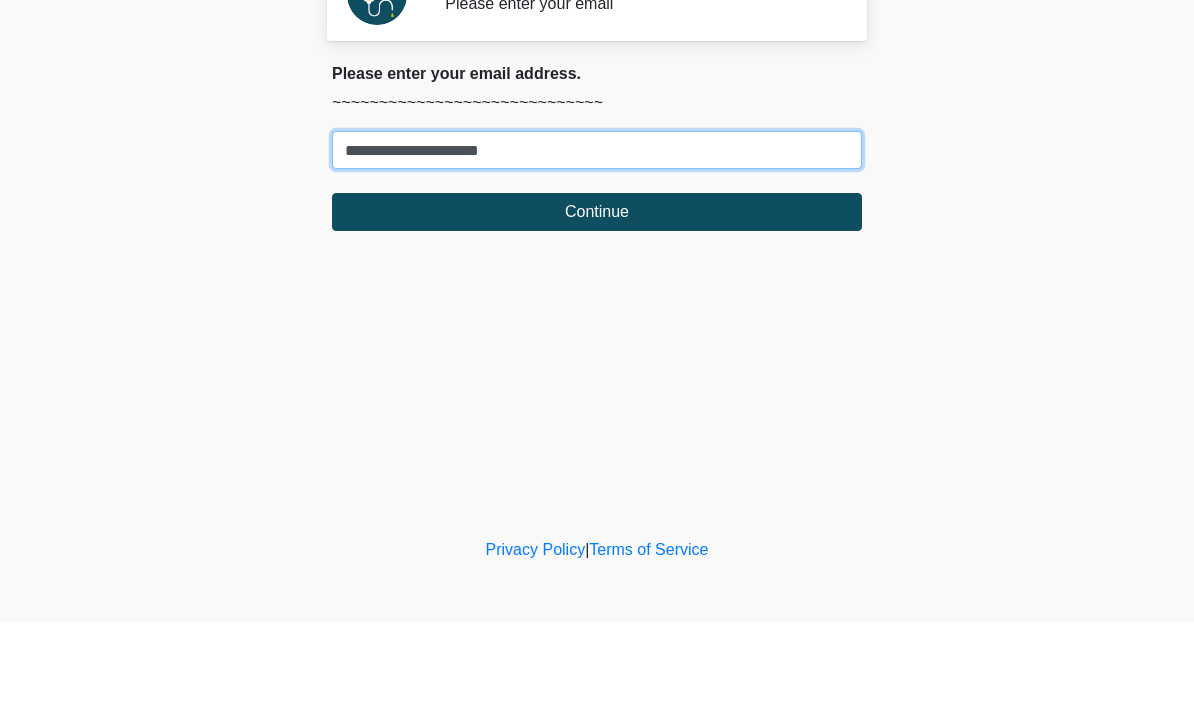type on "**********" 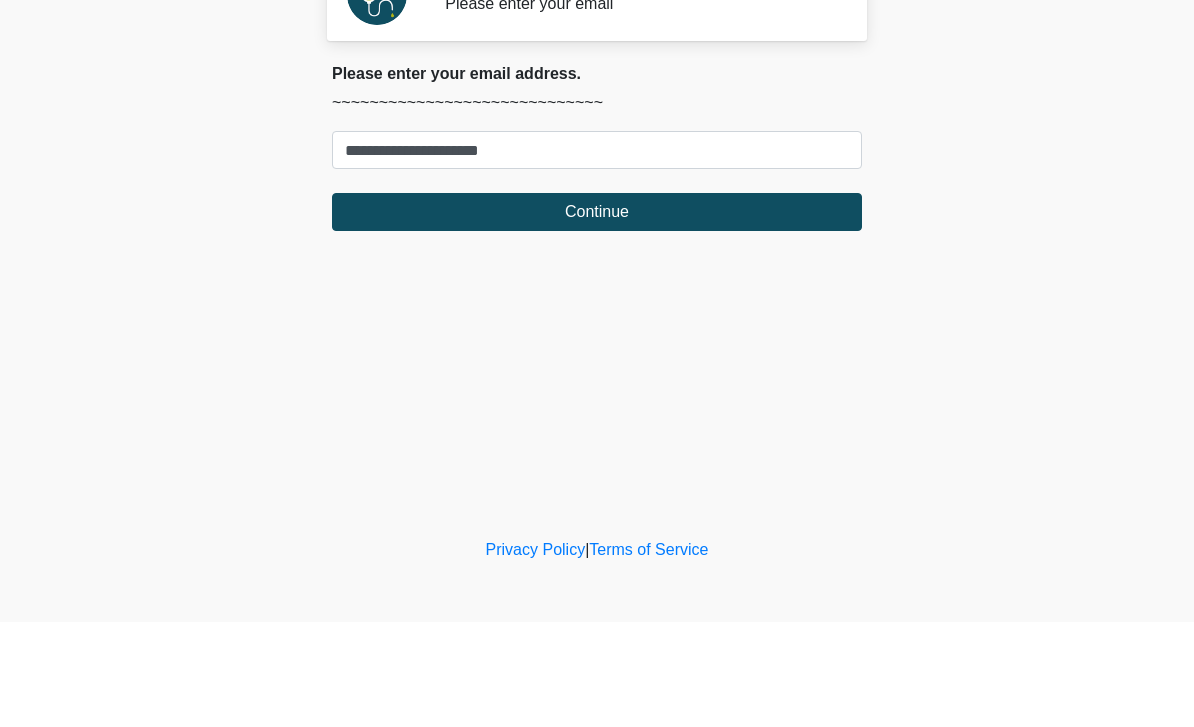 click on "Continue" at bounding box center (597, 317) 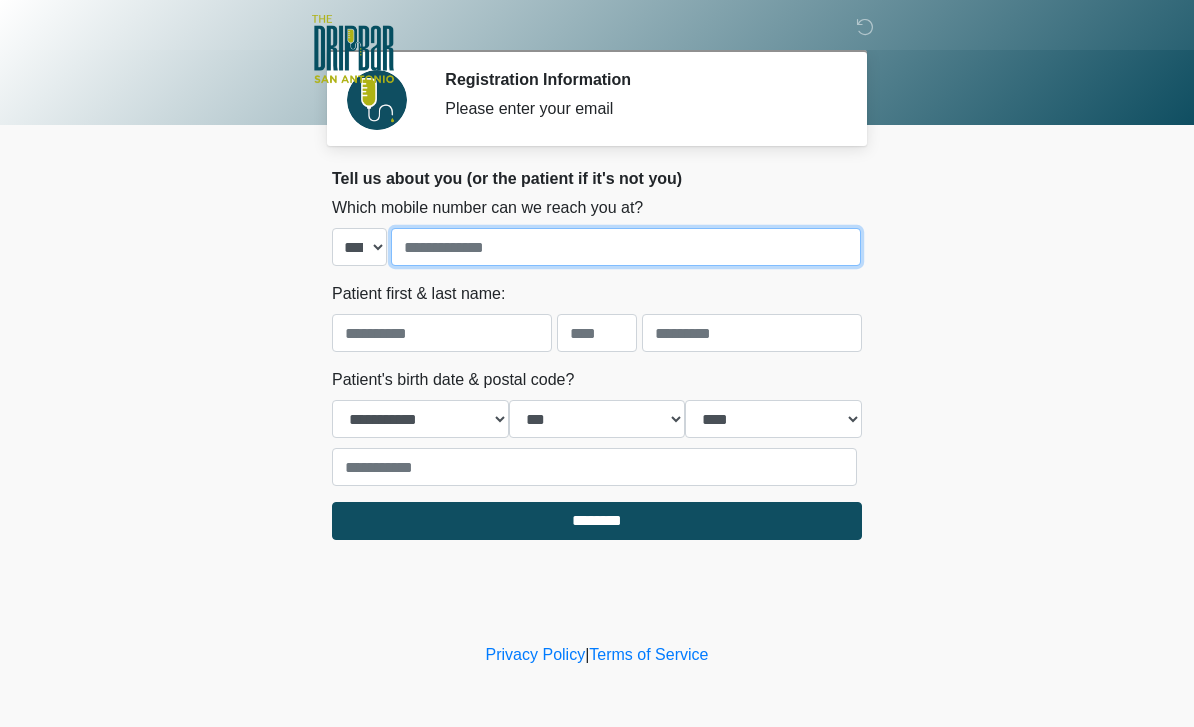 click at bounding box center (626, 247) 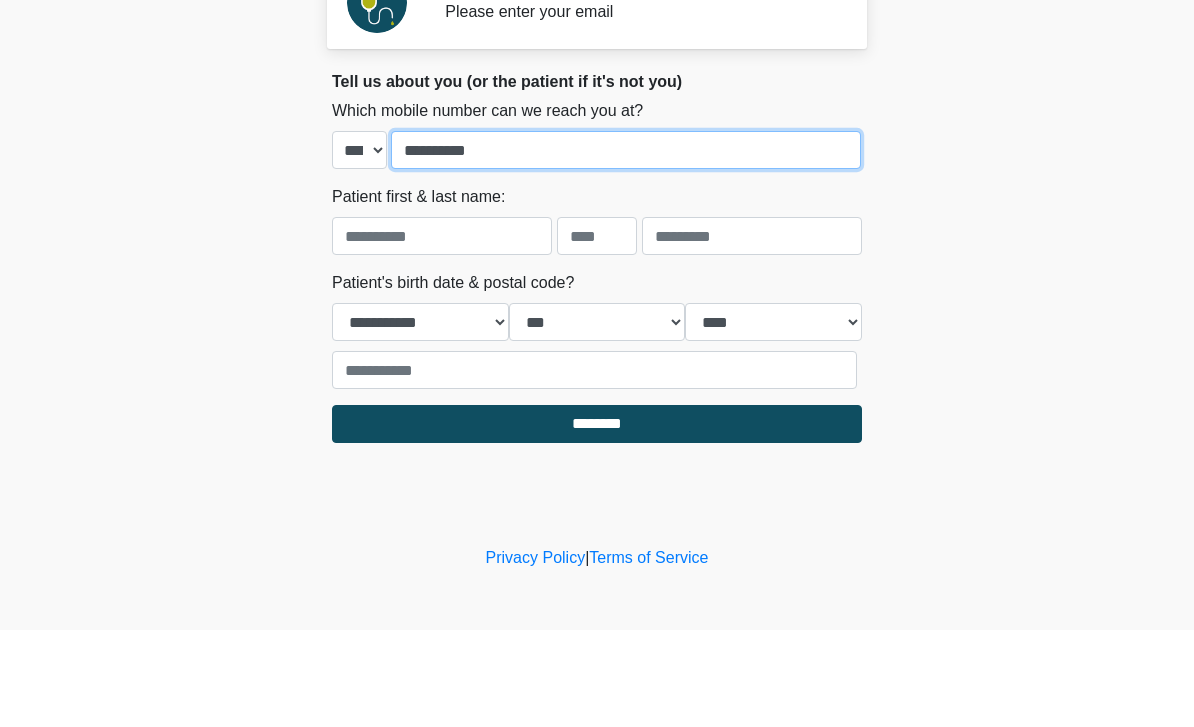 type on "**********" 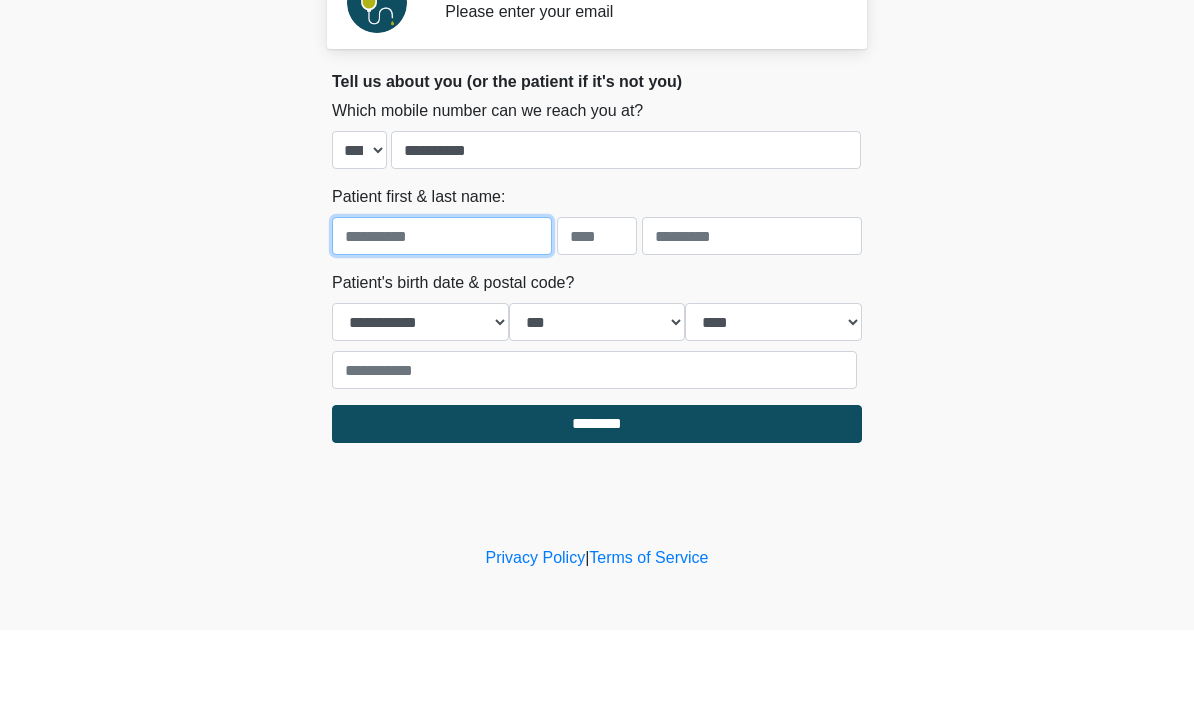 click at bounding box center (442, 333) 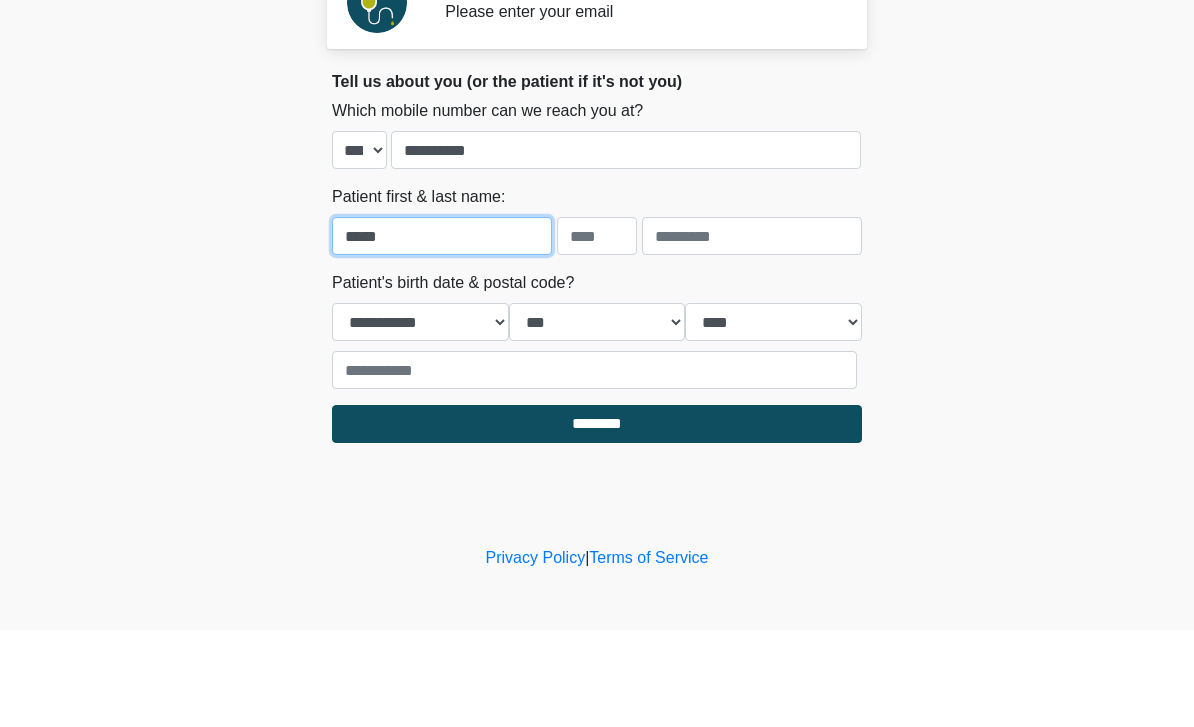 type on "*****" 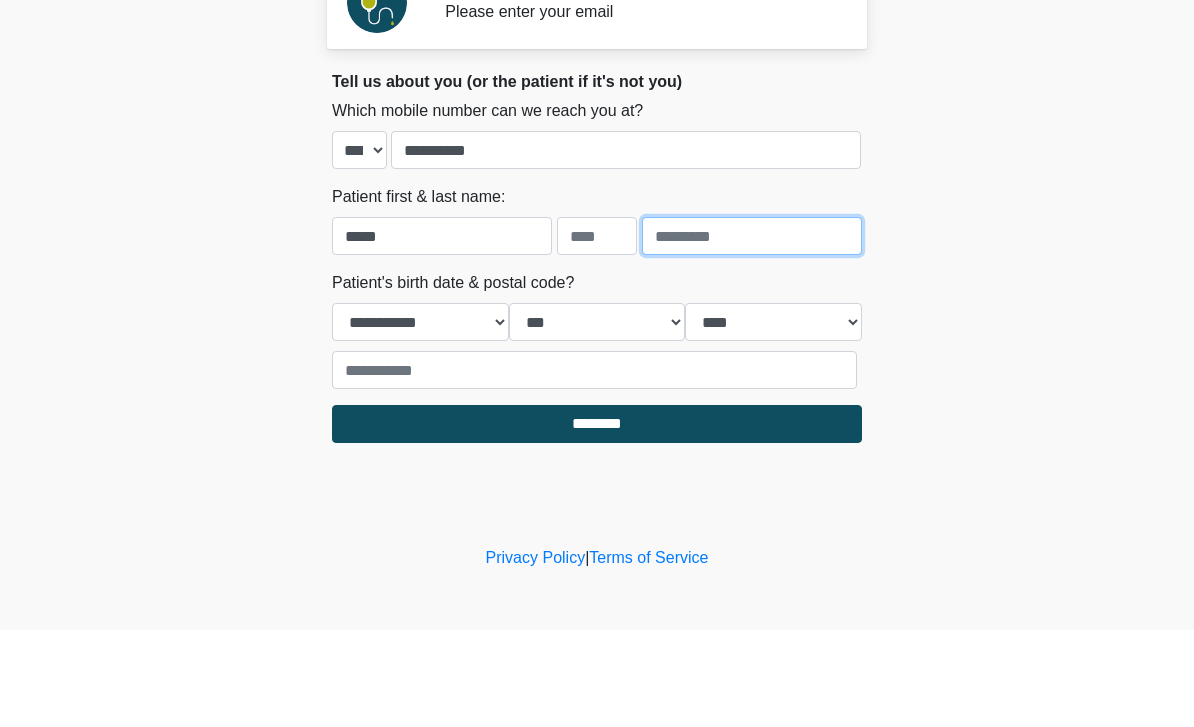 click at bounding box center [752, 333] 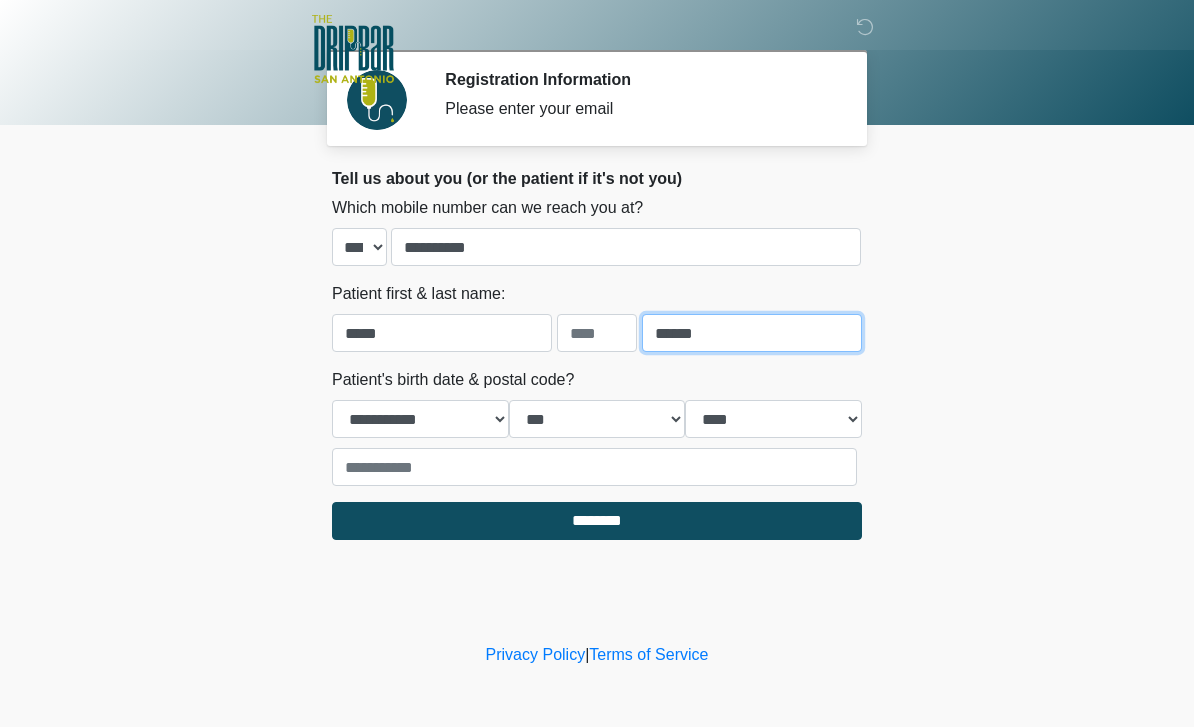 type on "******" 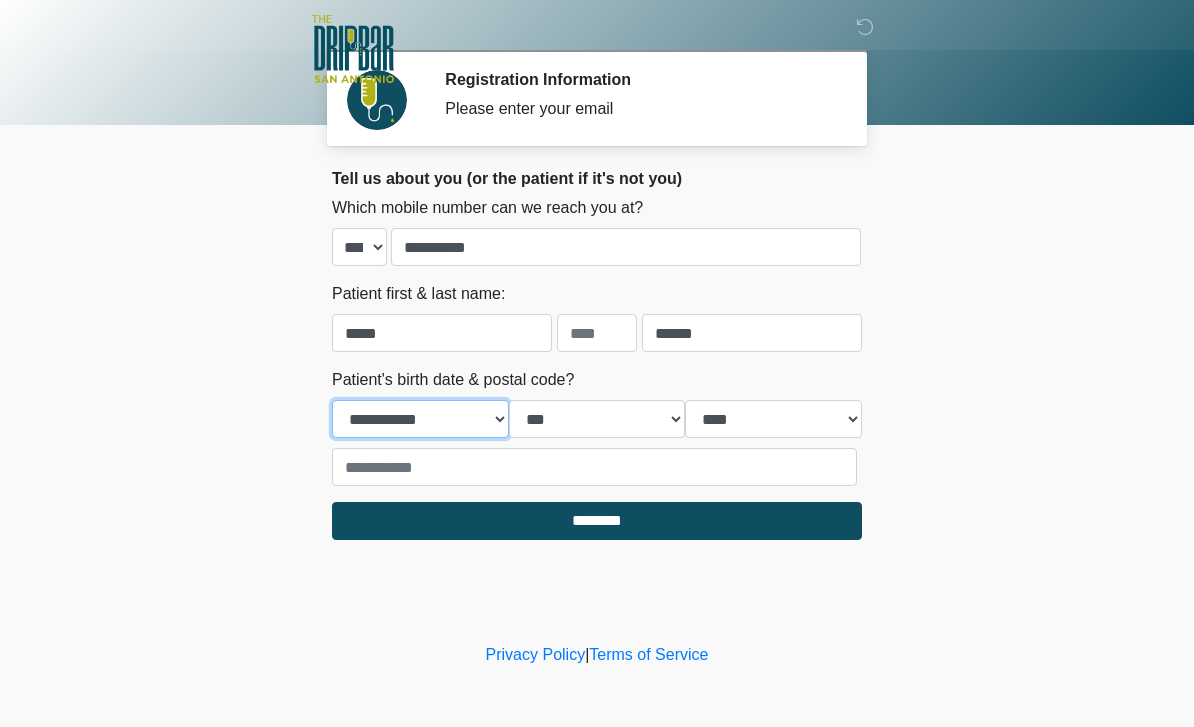 click on "**********" at bounding box center (420, 419) 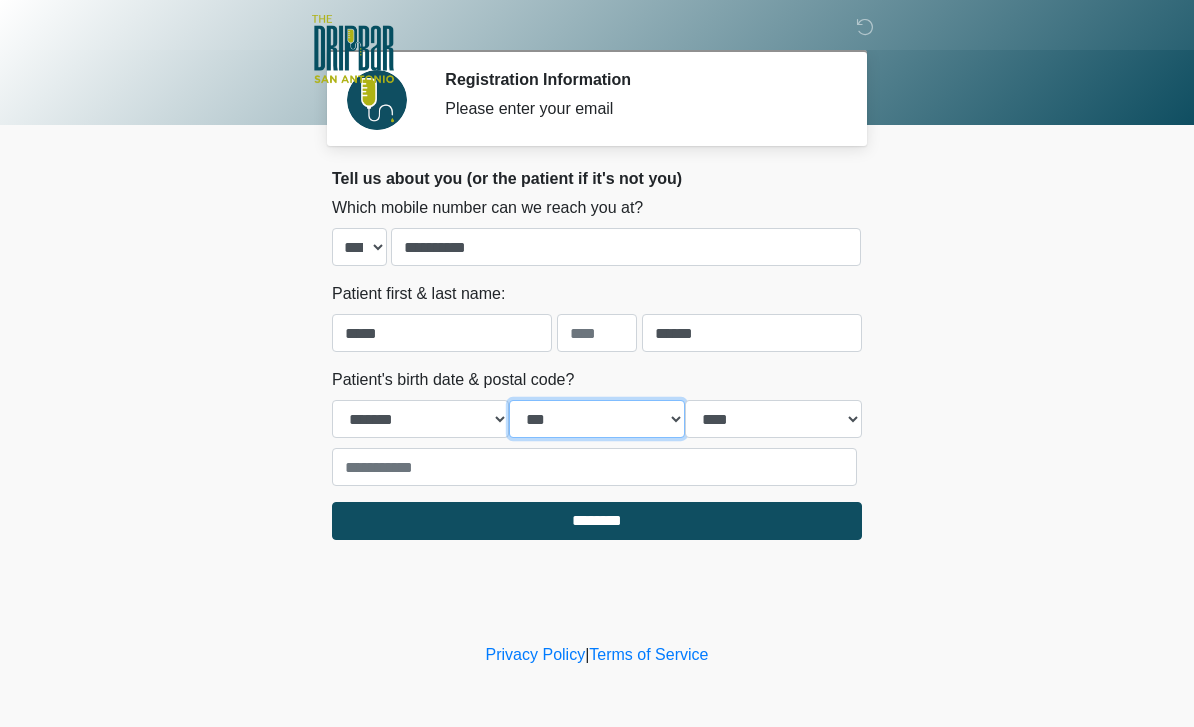 click on "***
*
*
*
*
*
*
*
*
*
**
**
**
**
**
**
**
**
**
**
**
**
**
**
**
**
**
**
**
**
**
**" at bounding box center [597, 419] 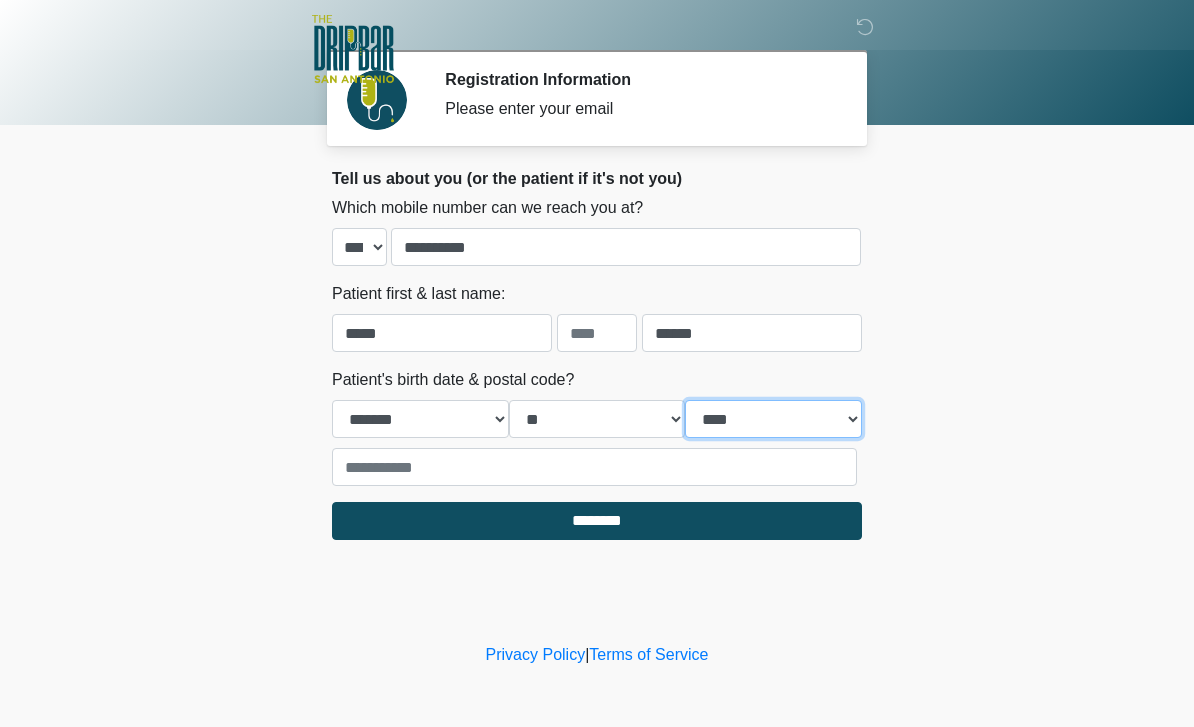 click on "****
****
****
****
****
****
****
****
****
****
****
****
****
****
****
****
****
****
****
****
****
****
****
****
****
****
****
****
****
****
****
****
****
****
****
****
****
****
****
****
****
****
****
****
****
****
****
****
****
****
****
****
****
****
****
****
****
****
****
****
****
****
****
****
****
****
****
****
****
****
****
****
****
****
****
****
****
****
****
****
****
****
****
****
****
****
****
****
****
****
****
****
****
****
****
****
****
****
****
****
****
****" at bounding box center [773, 419] 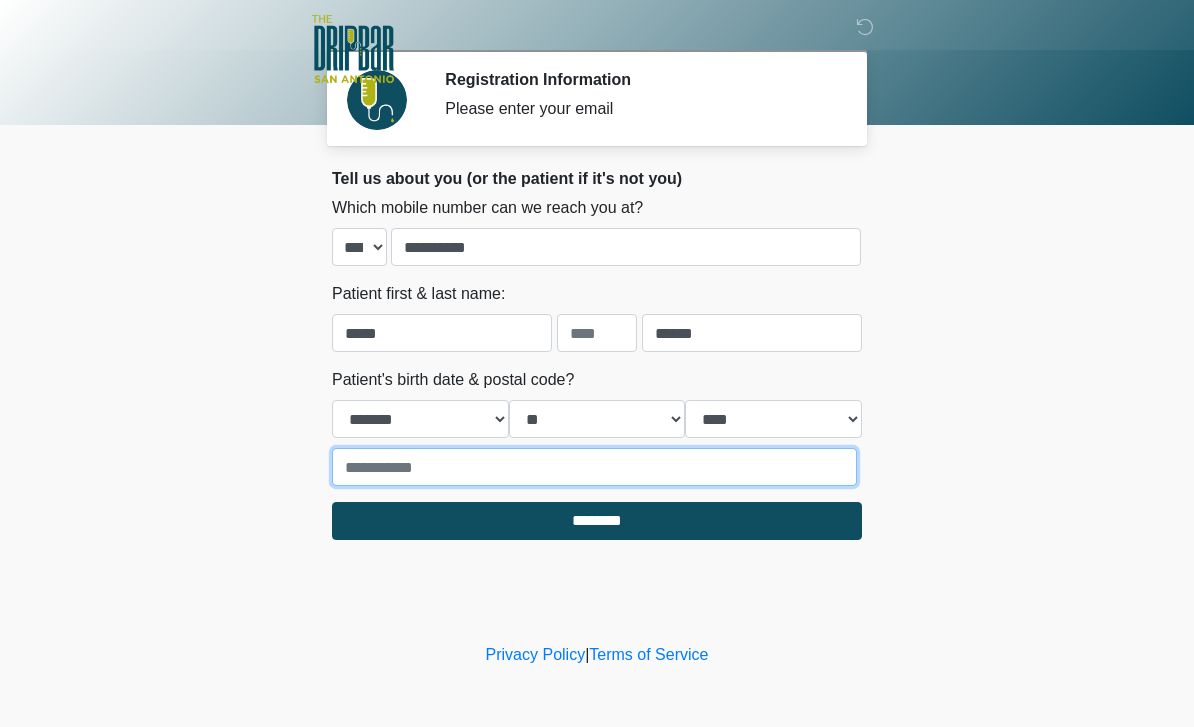 click at bounding box center (594, 467) 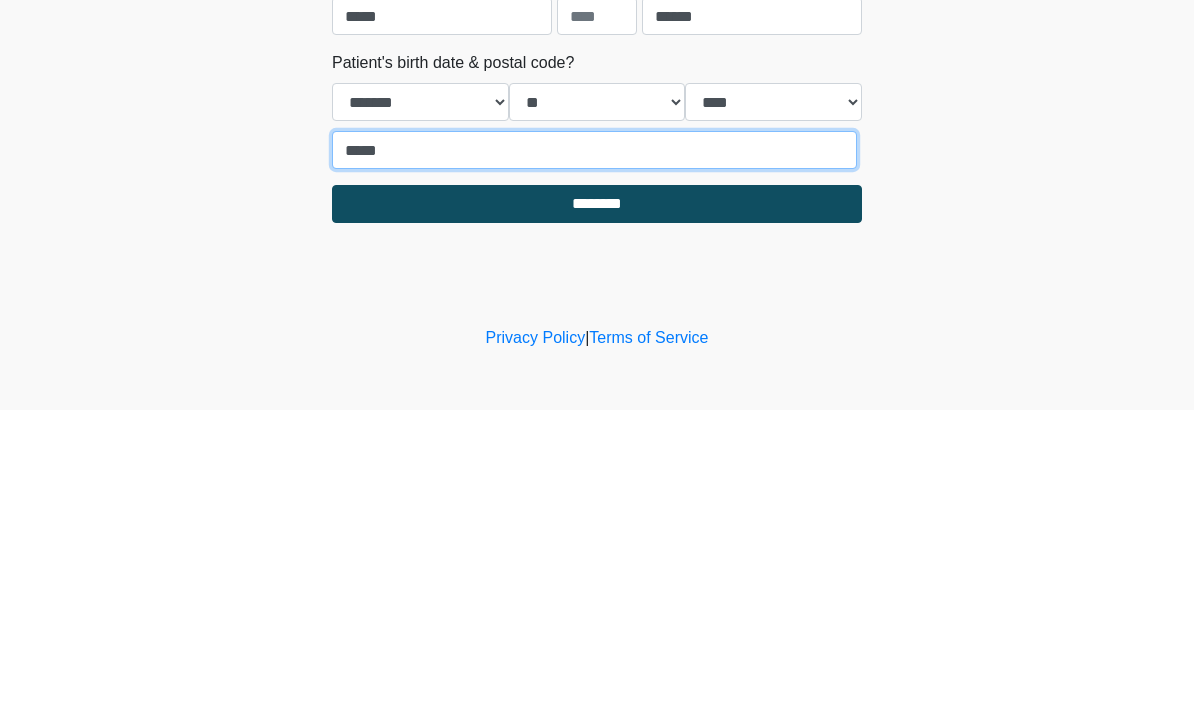 type on "*****" 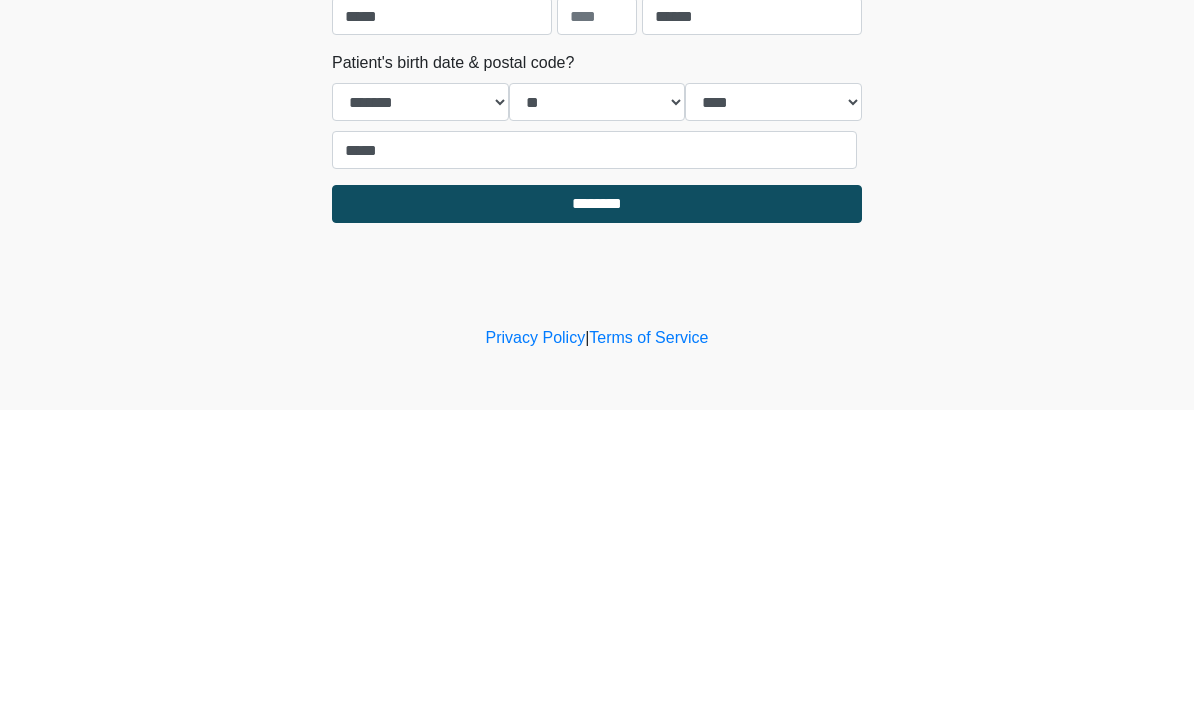 click on "********" at bounding box center [597, 521] 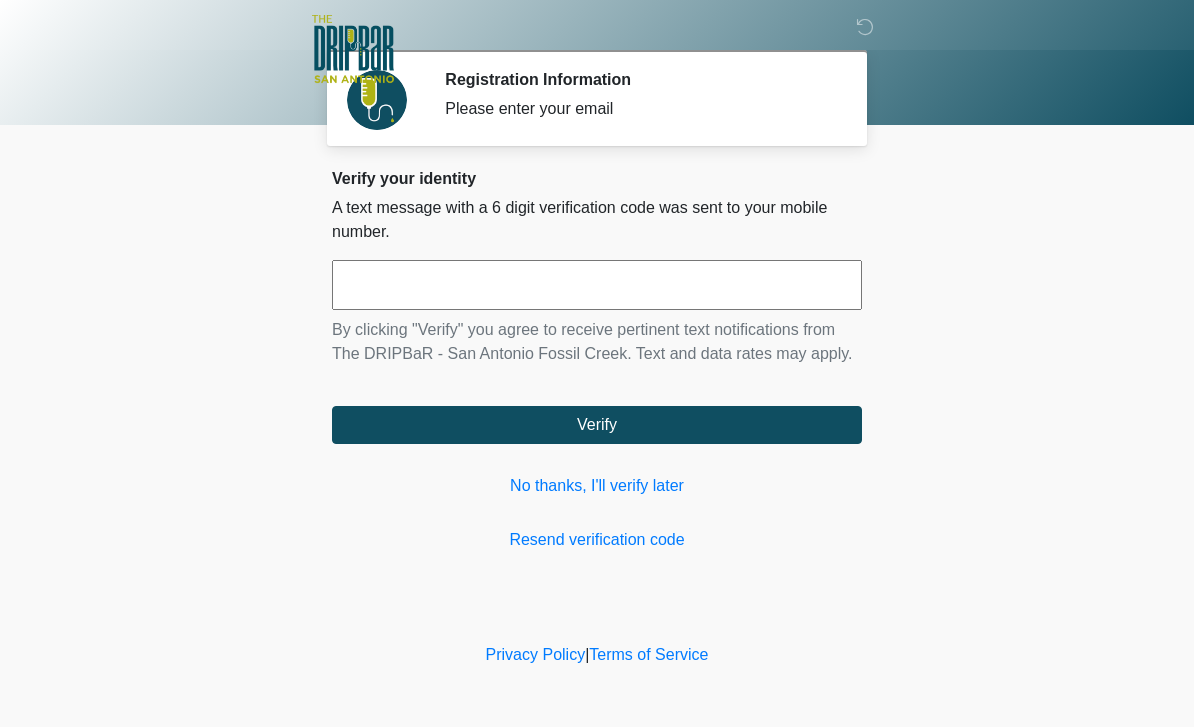 click at bounding box center [597, 285] 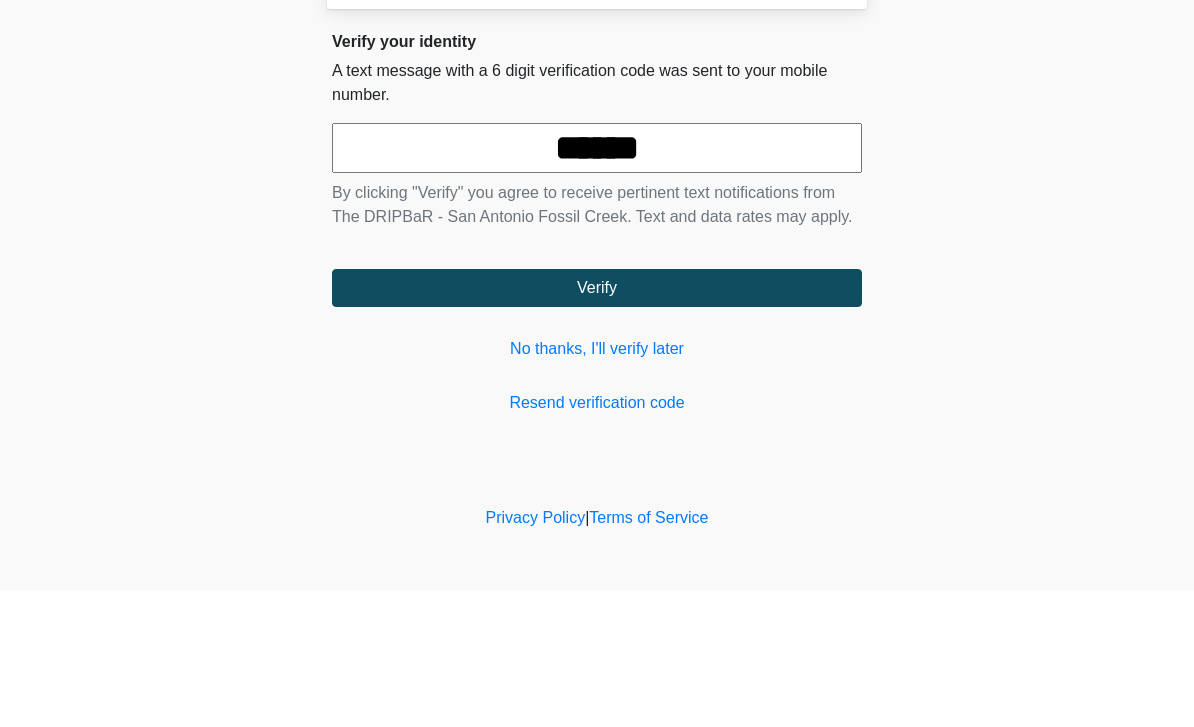 type on "******" 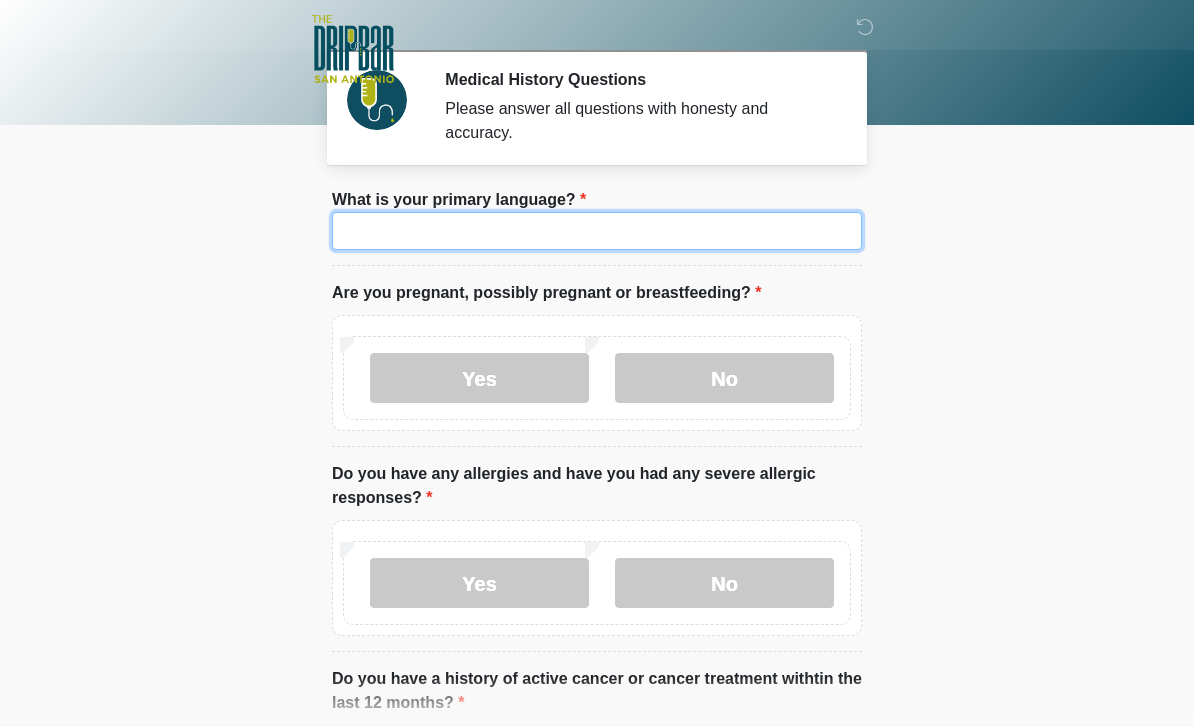 click on "What is your primary language?" at bounding box center [597, 231] 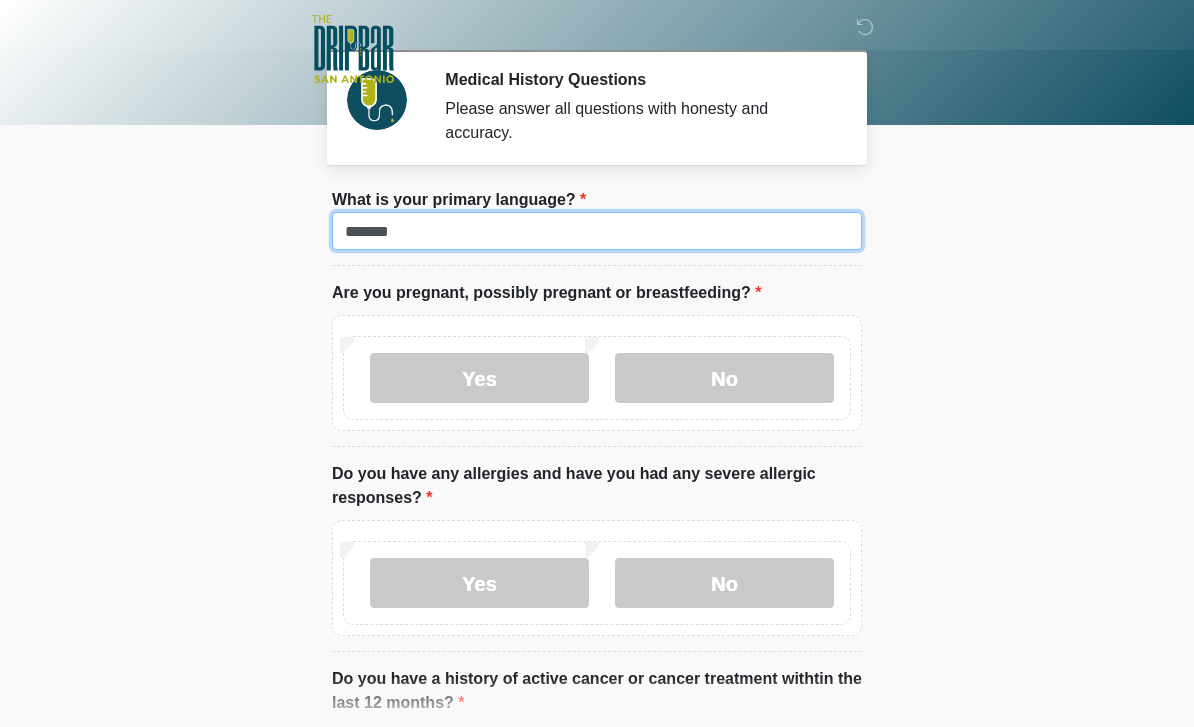 type on "*******" 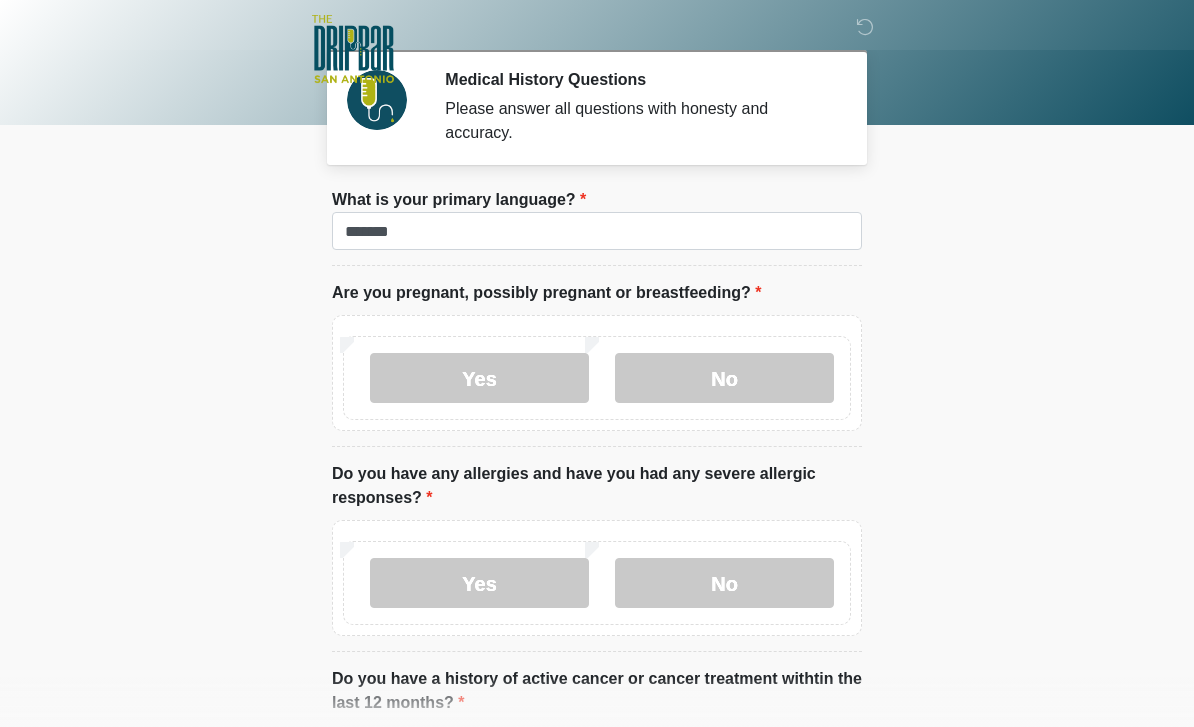 click on "No" at bounding box center [724, 378] 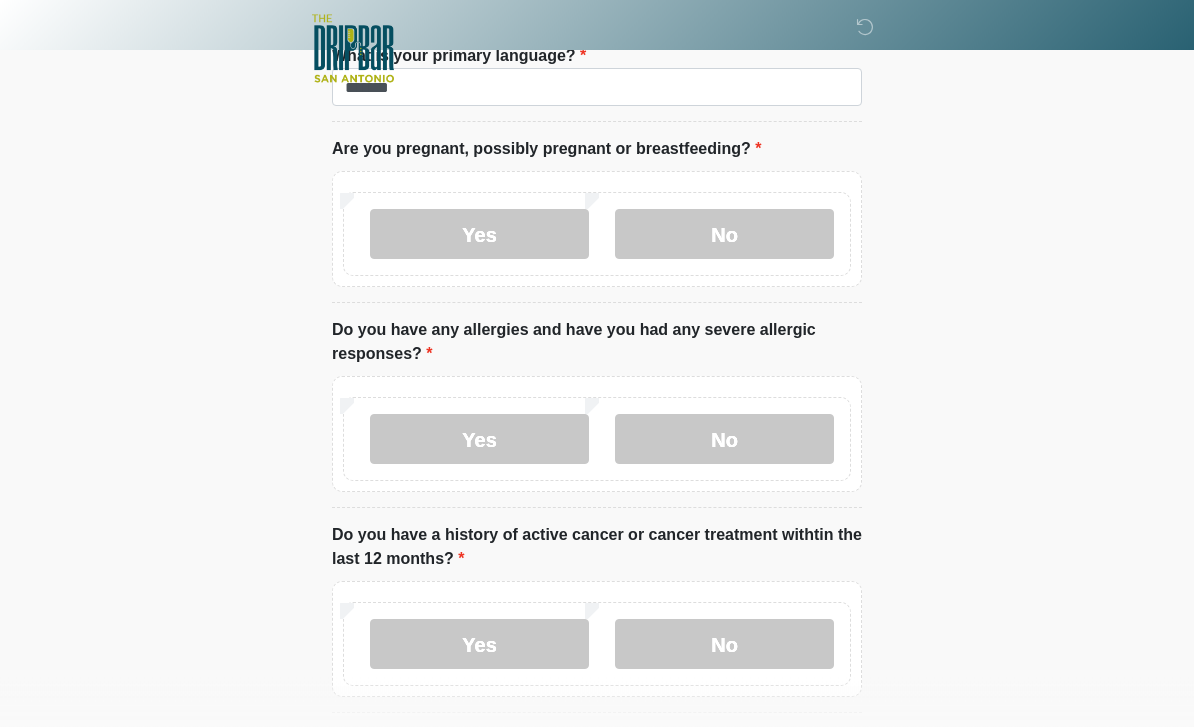 scroll, scrollTop: 144, scrollLeft: 0, axis: vertical 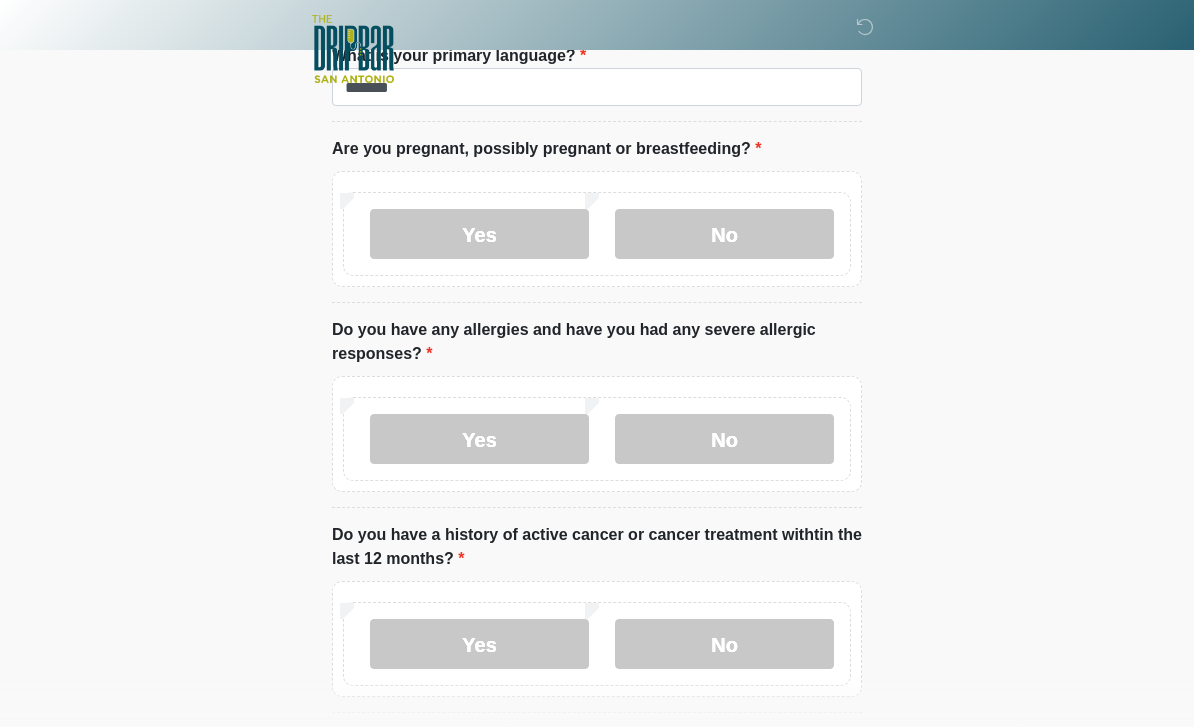 click on "No" at bounding box center [724, 439] 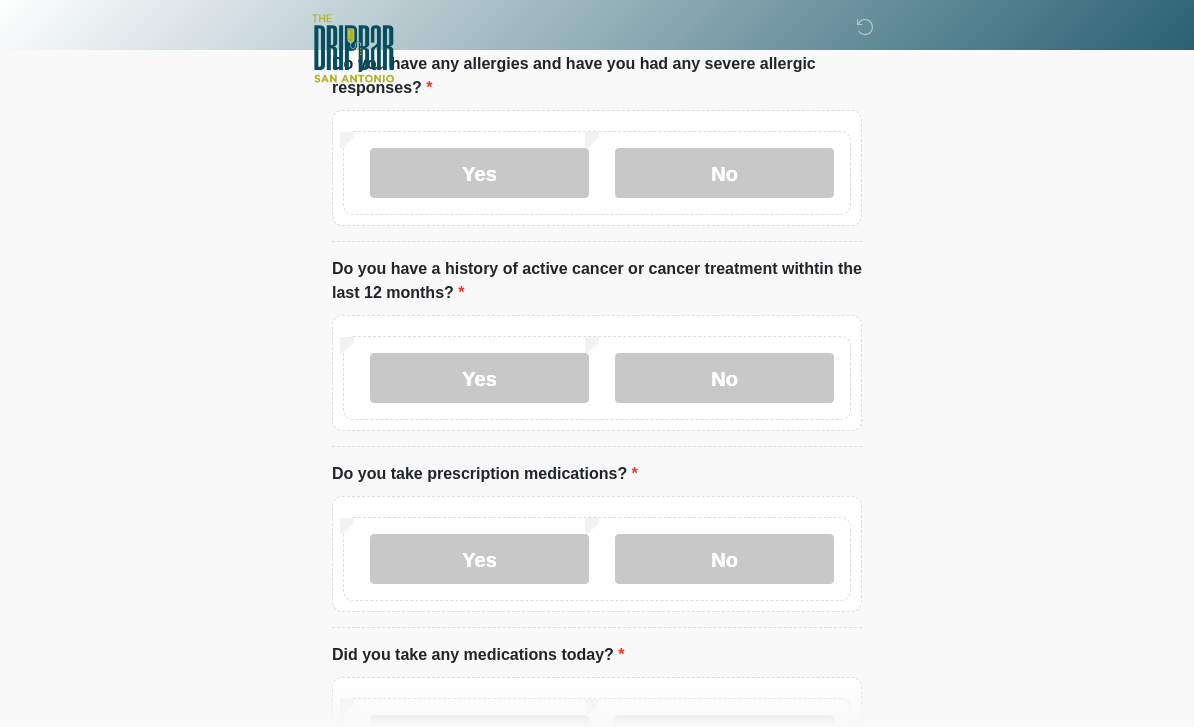 scroll, scrollTop: 411, scrollLeft: 0, axis: vertical 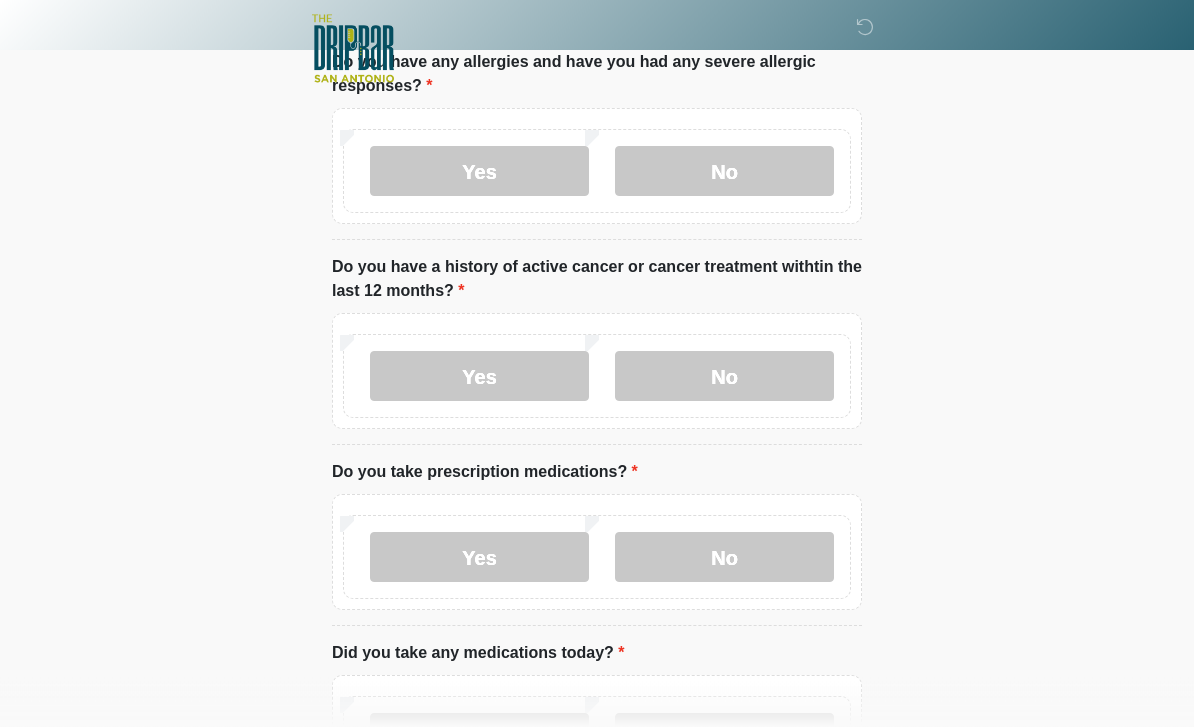 click on "No" at bounding box center (724, 377) 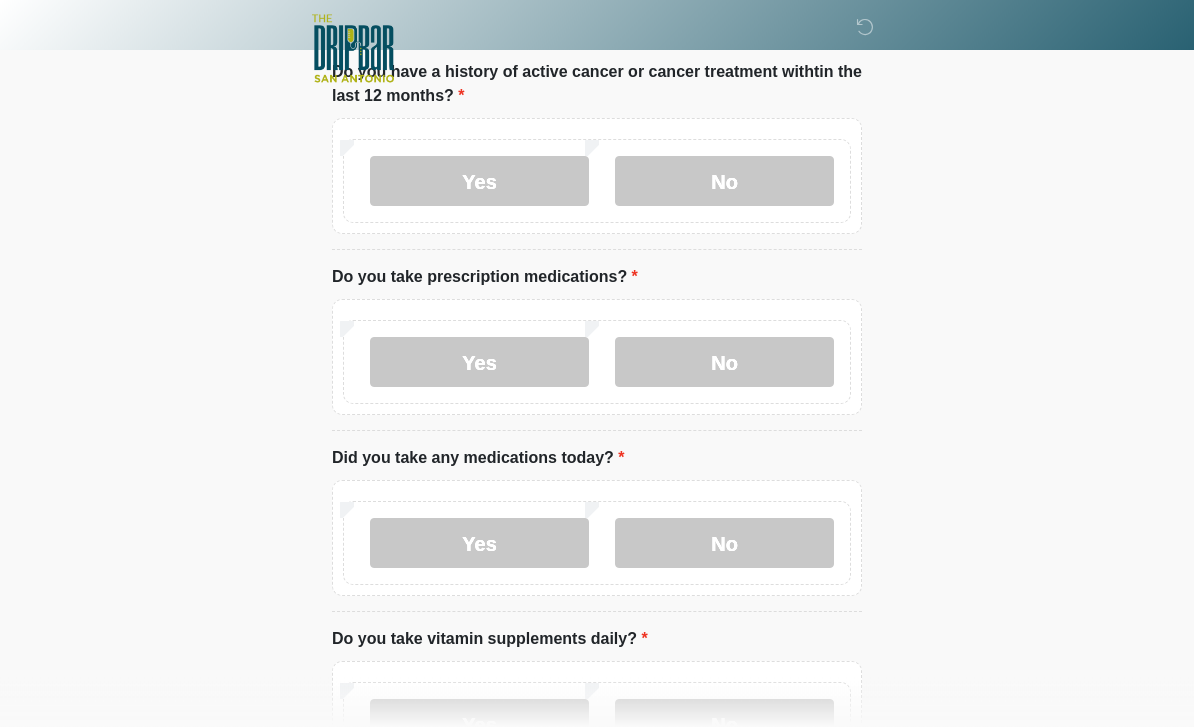 click on "Yes" at bounding box center [479, 363] 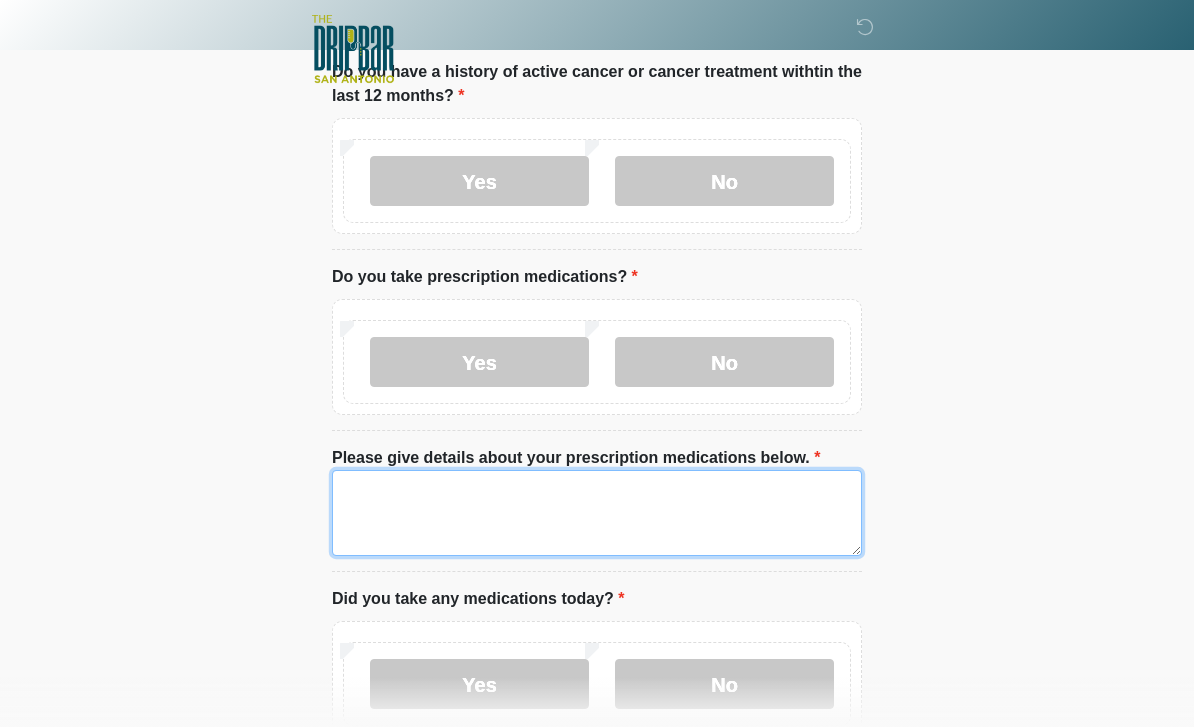 click on "Please give details about your prescription medications below." at bounding box center (597, 513) 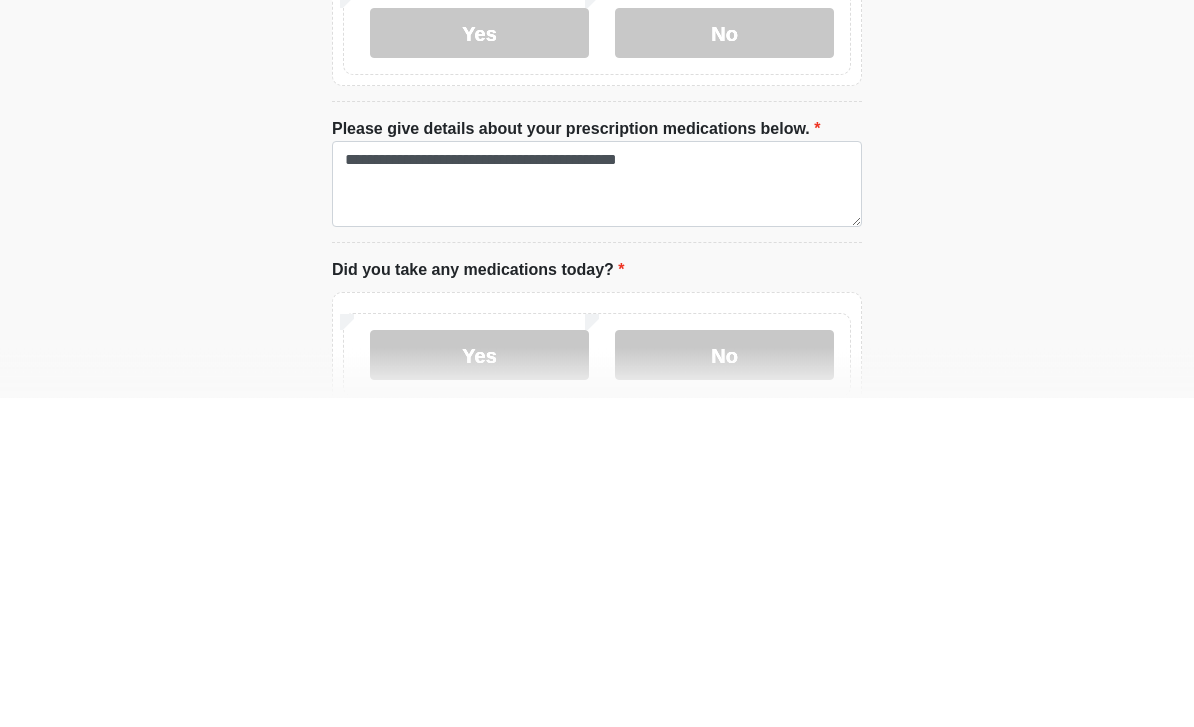 scroll, scrollTop: 936, scrollLeft: 0, axis: vertical 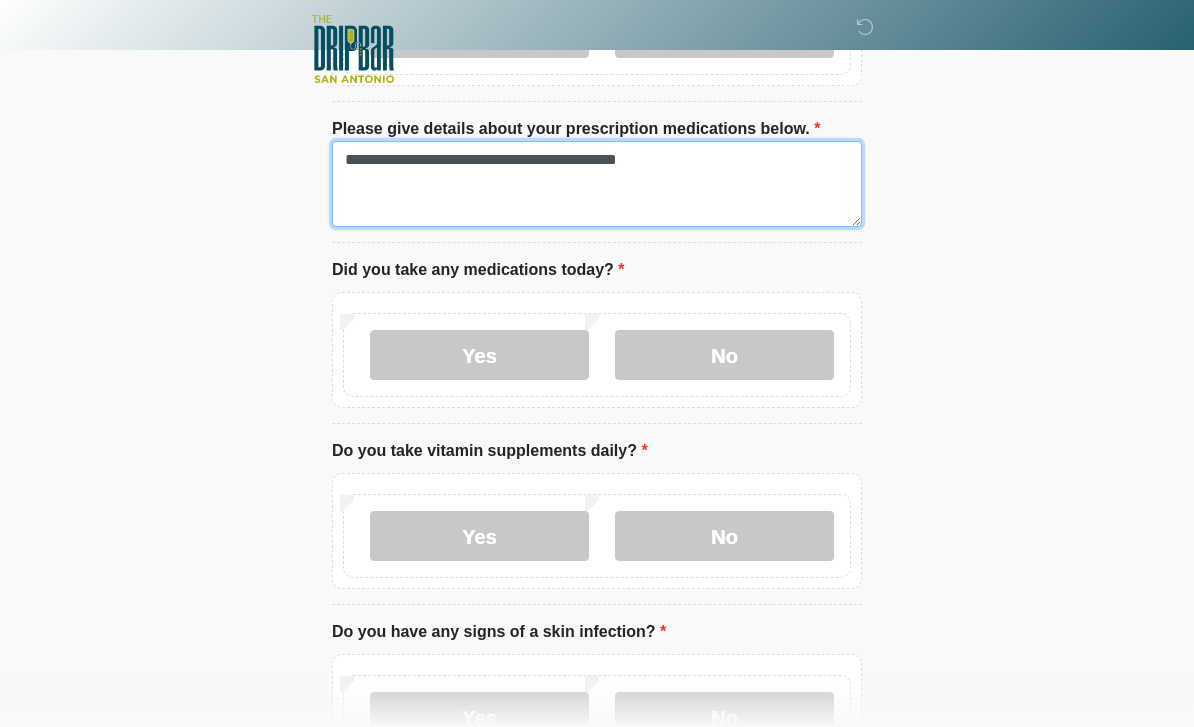 type on "**********" 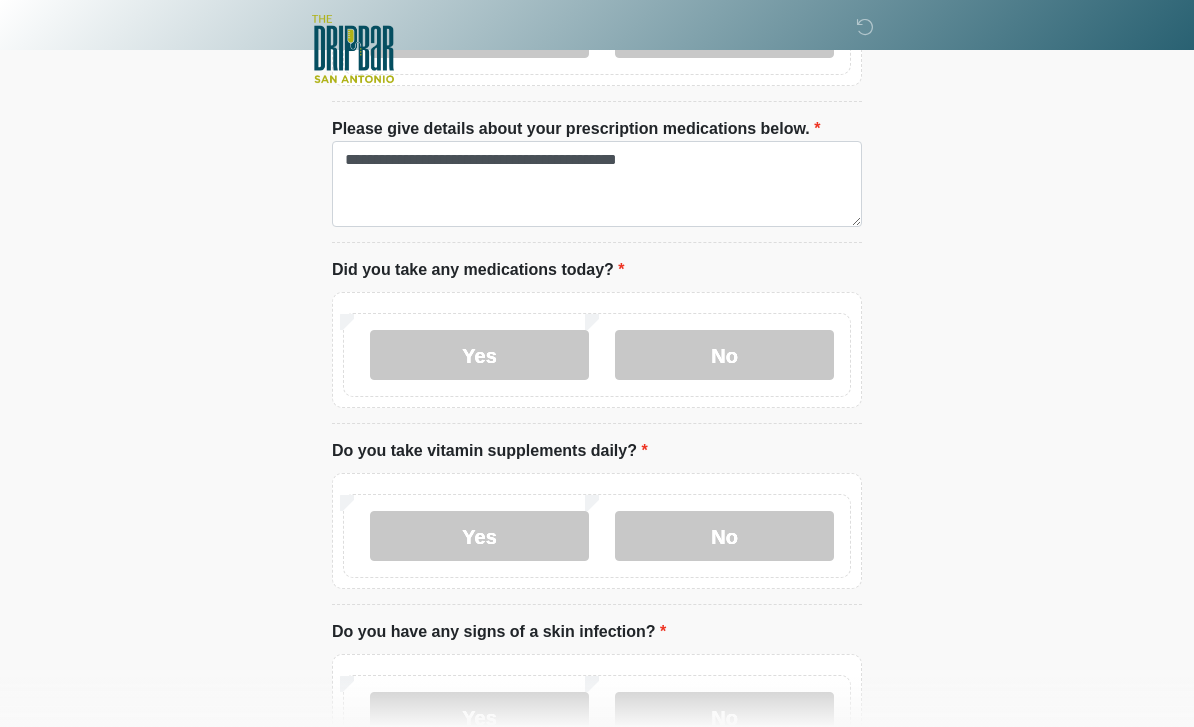 click on "Yes" at bounding box center [479, 355] 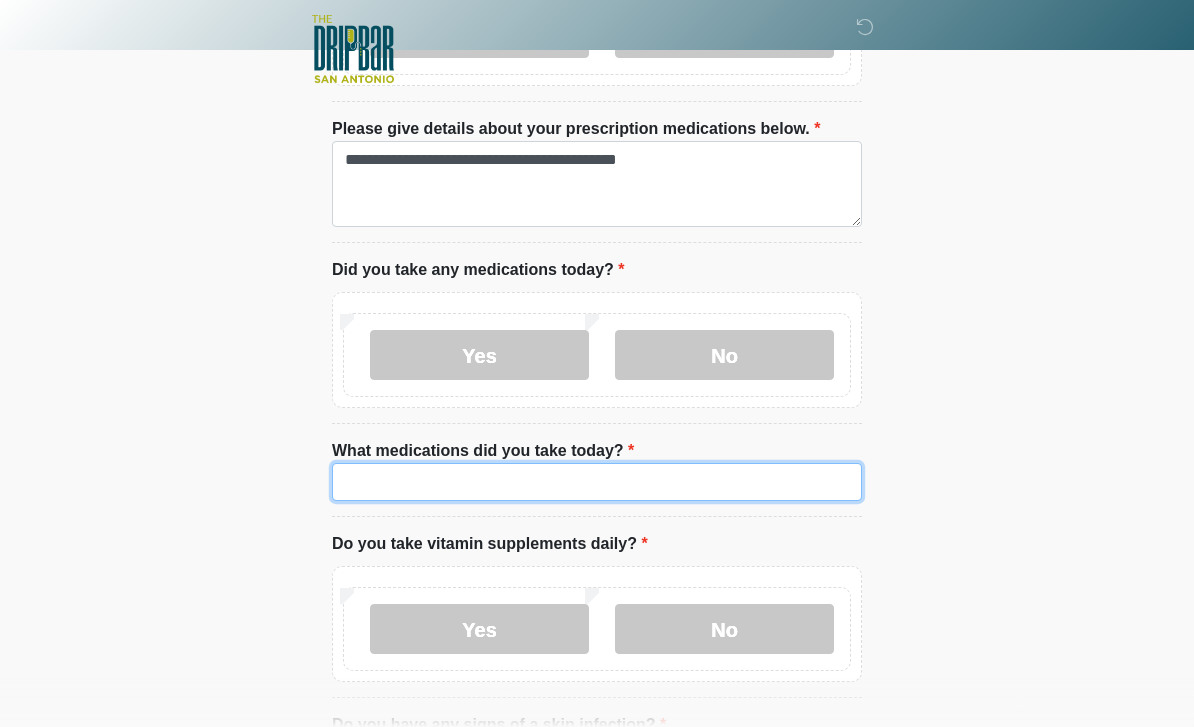 click on "What medications did you take today?" at bounding box center (597, 482) 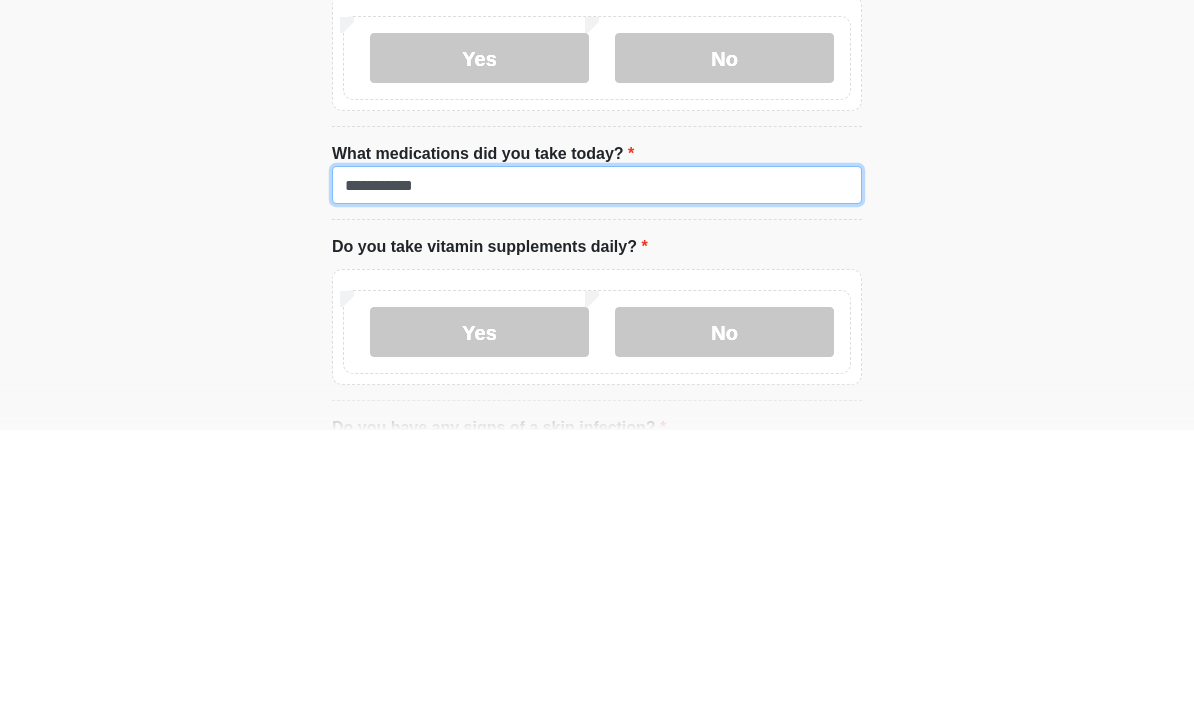 type on "**********" 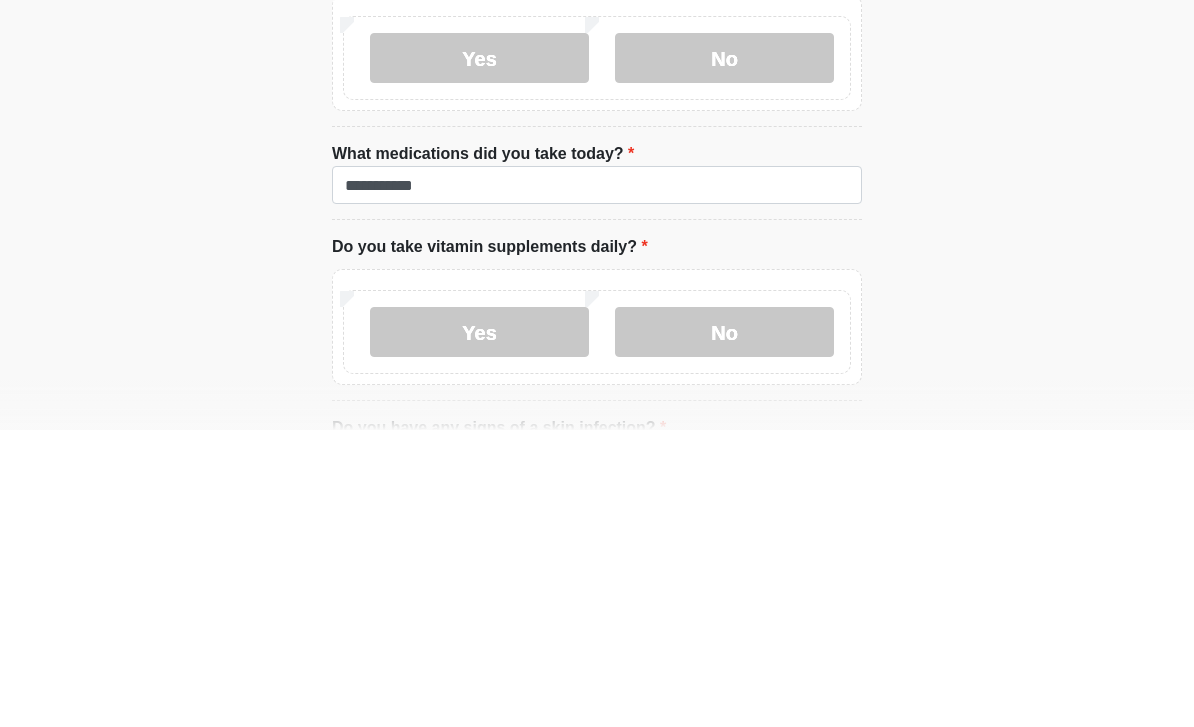 click on "No" at bounding box center (724, 629) 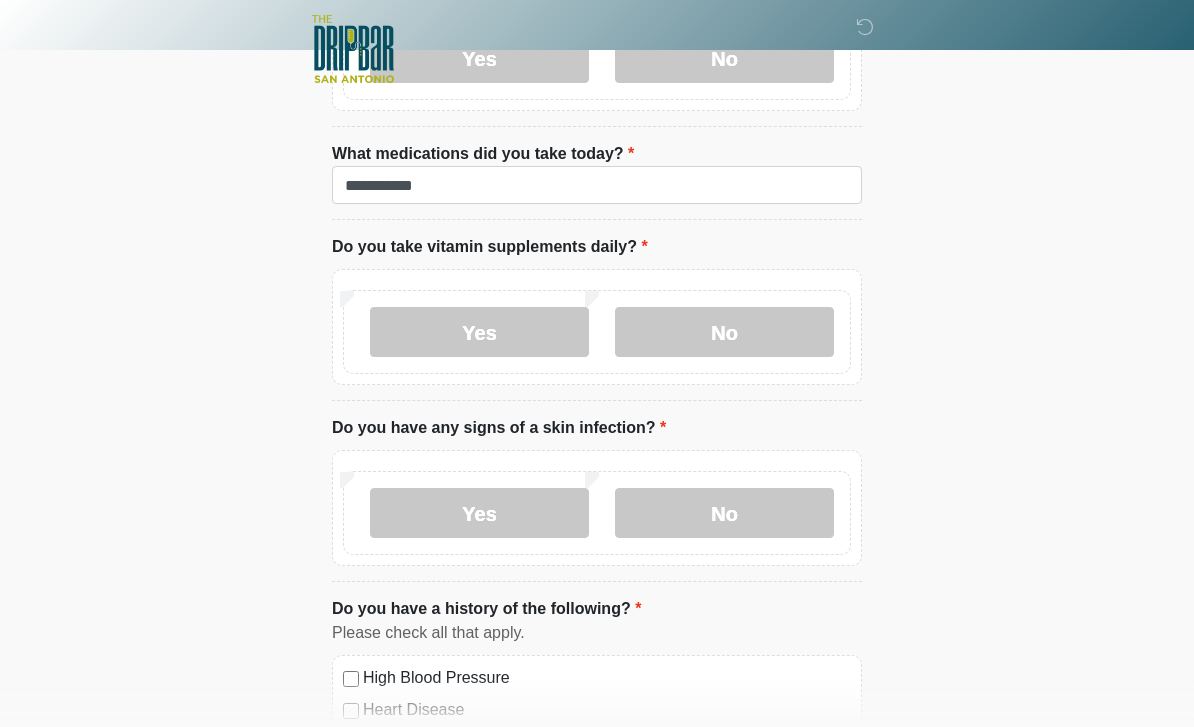 click on "No" at bounding box center [724, 513] 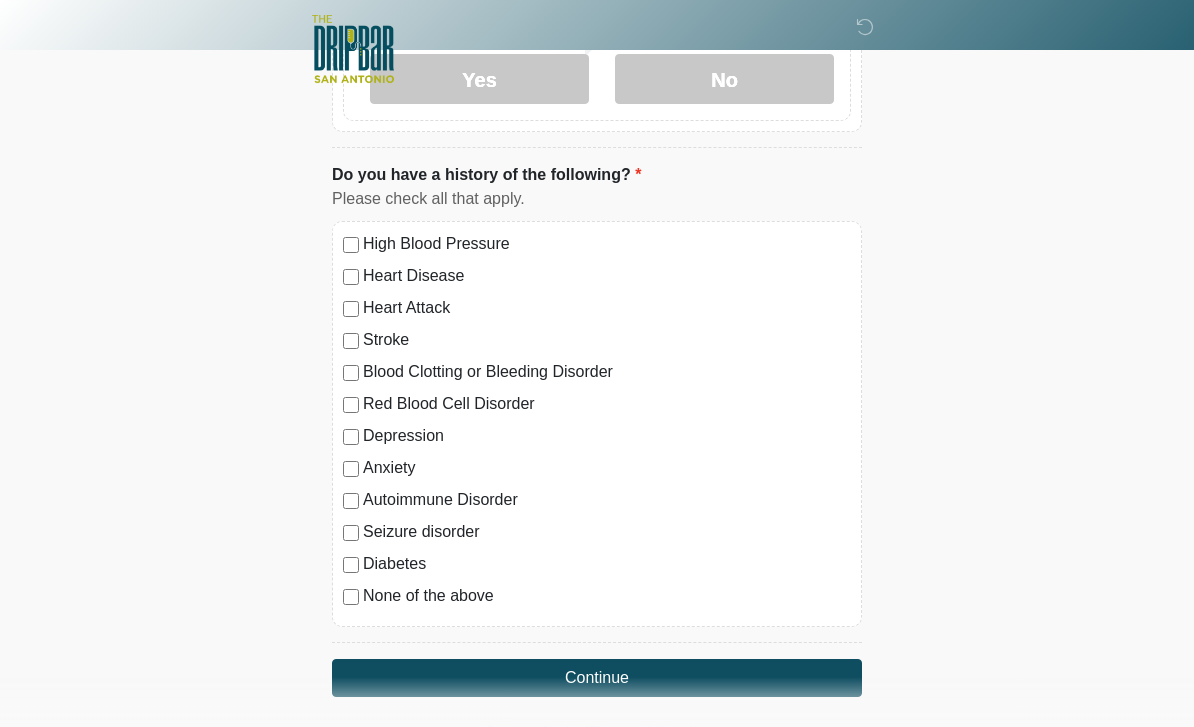 scroll, scrollTop: 1661, scrollLeft: 0, axis: vertical 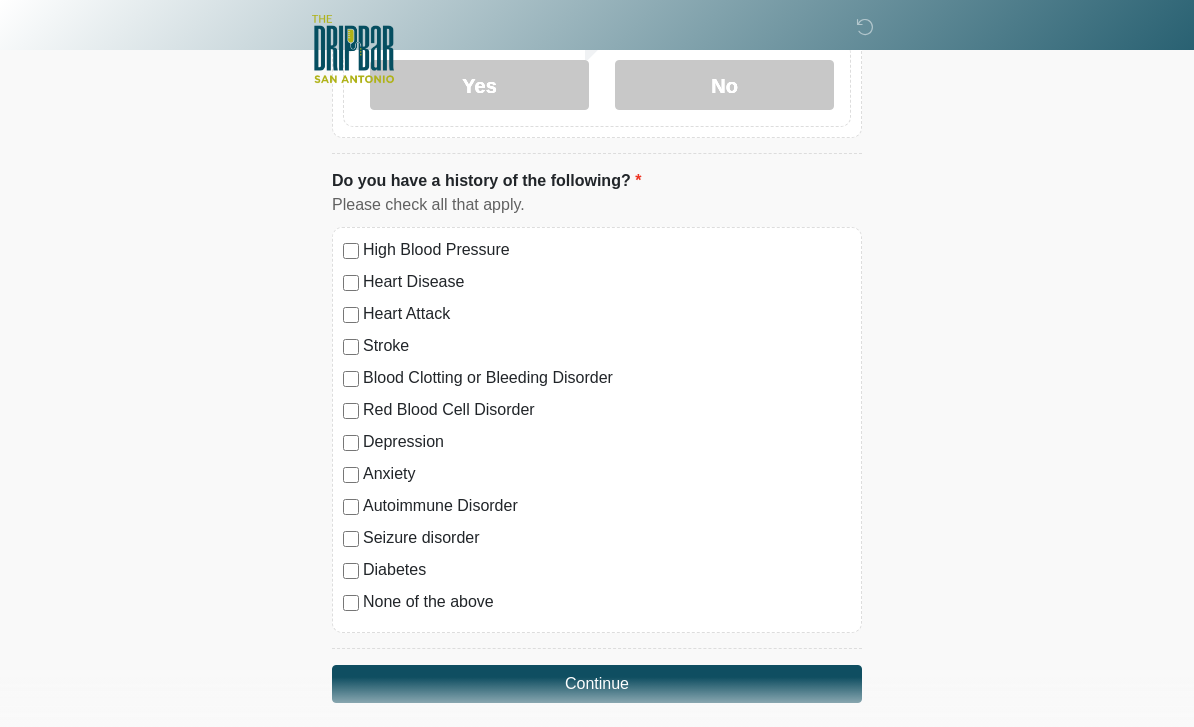 click on "Blood Clotting or Bleeding Disorder" at bounding box center [607, 378] 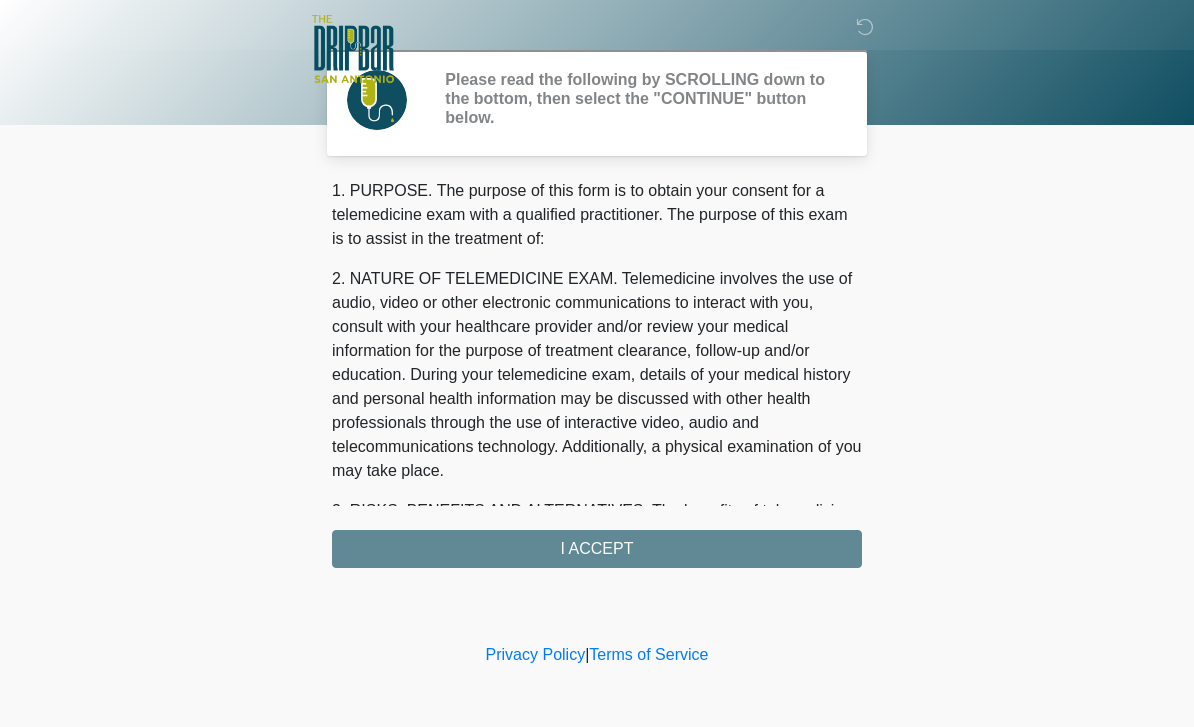 scroll, scrollTop: 0, scrollLeft: 0, axis: both 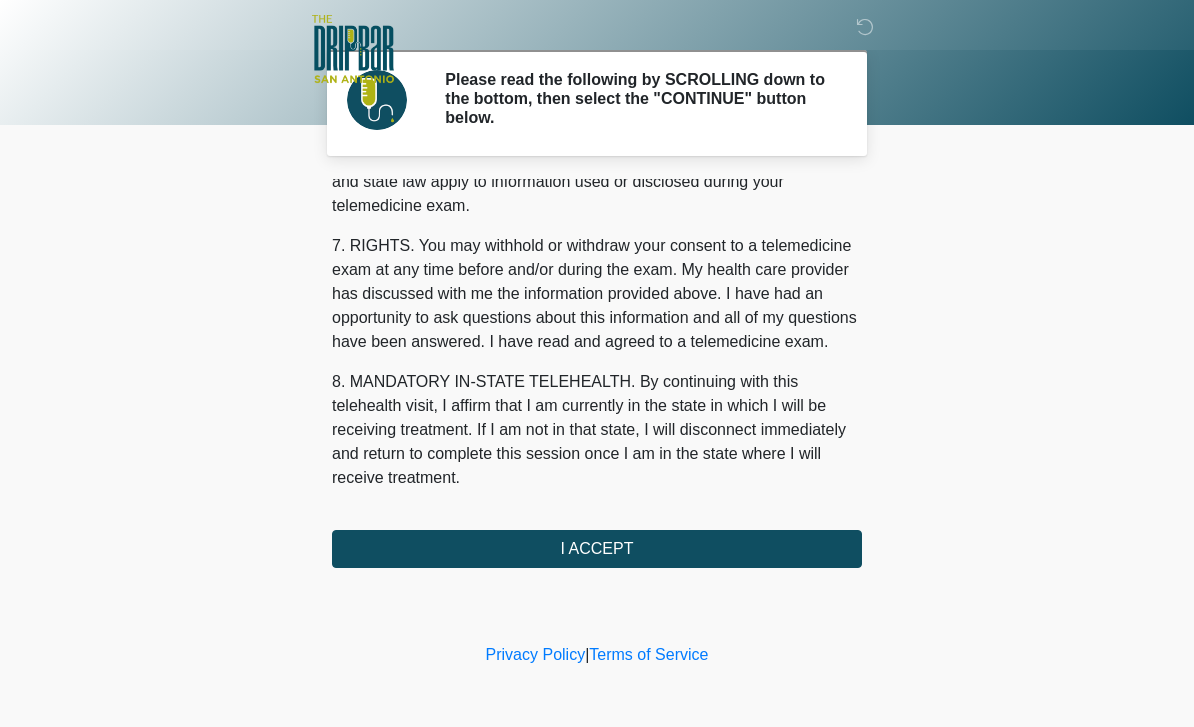 click on "I ACCEPT" at bounding box center [597, 549] 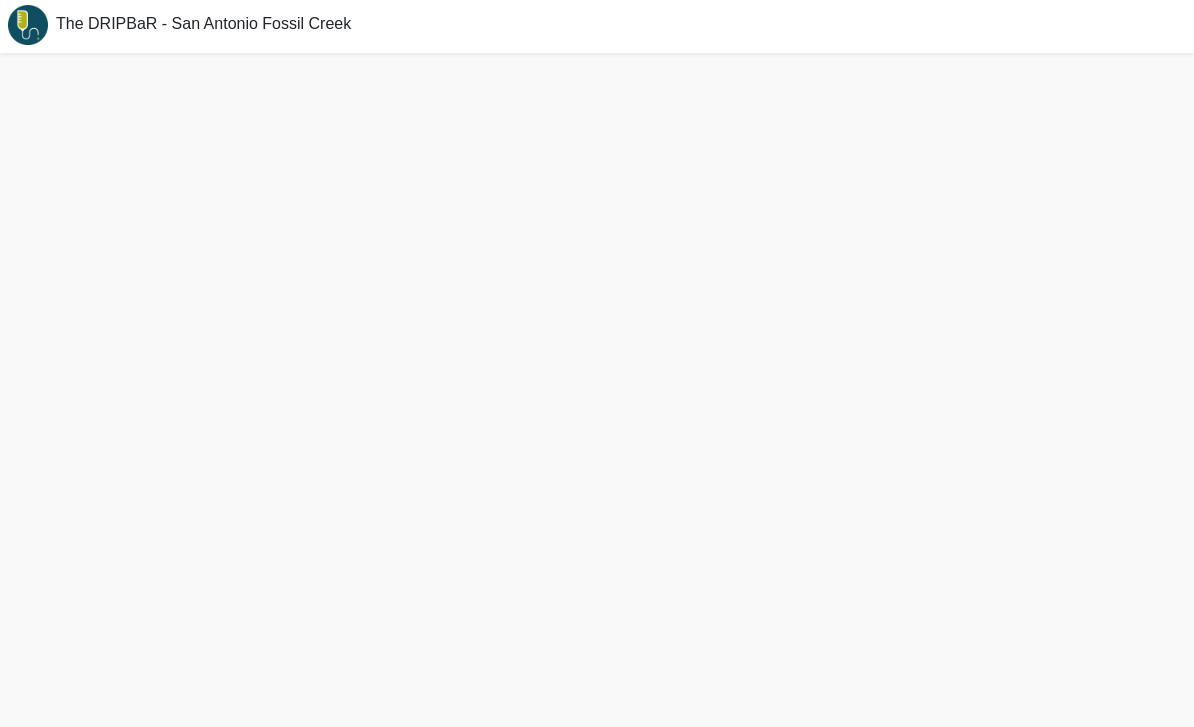 scroll, scrollTop: 6, scrollLeft: 0, axis: vertical 